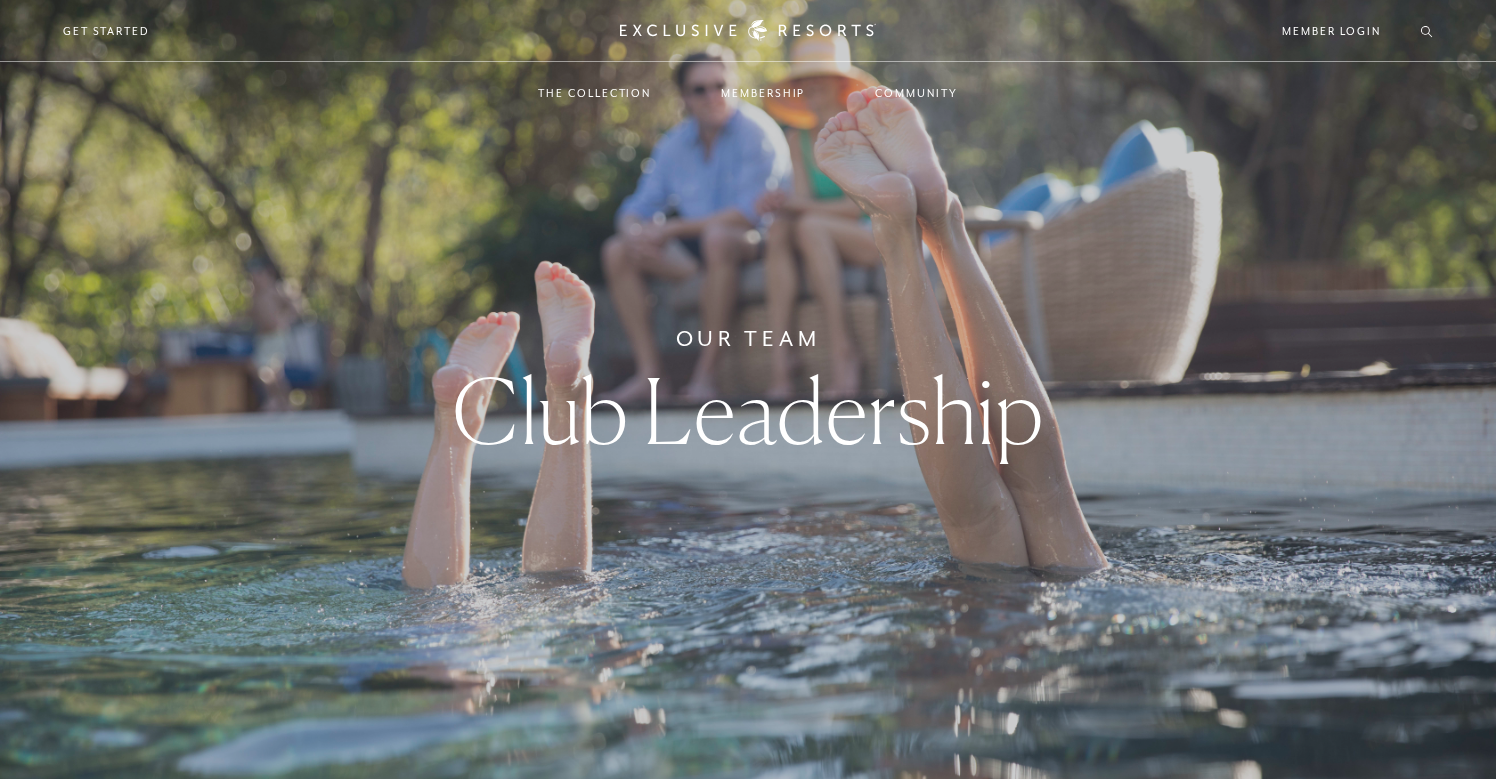 scroll, scrollTop: 0, scrollLeft: 0, axis: both 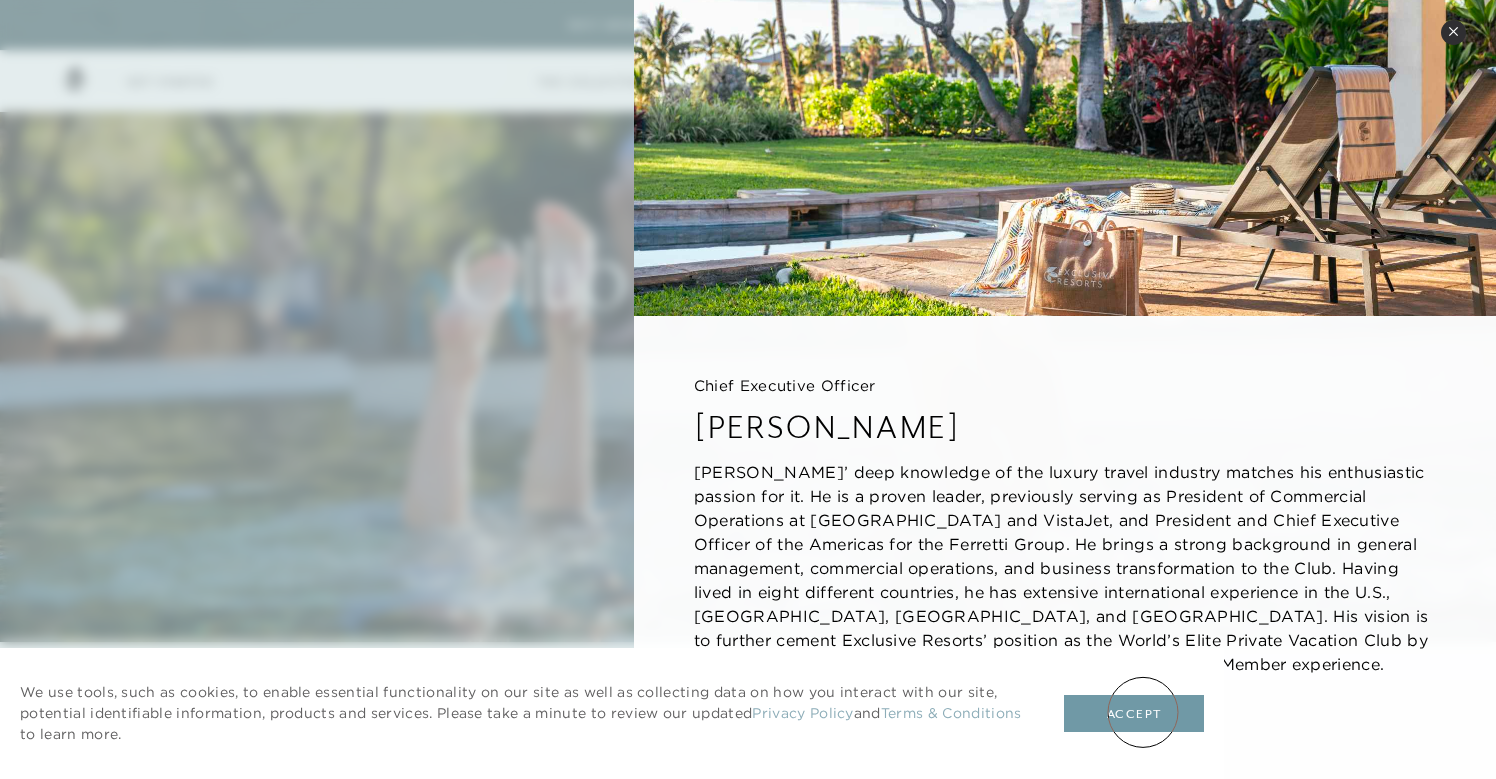 click on "Accept" at bounding box center (1134, 714) 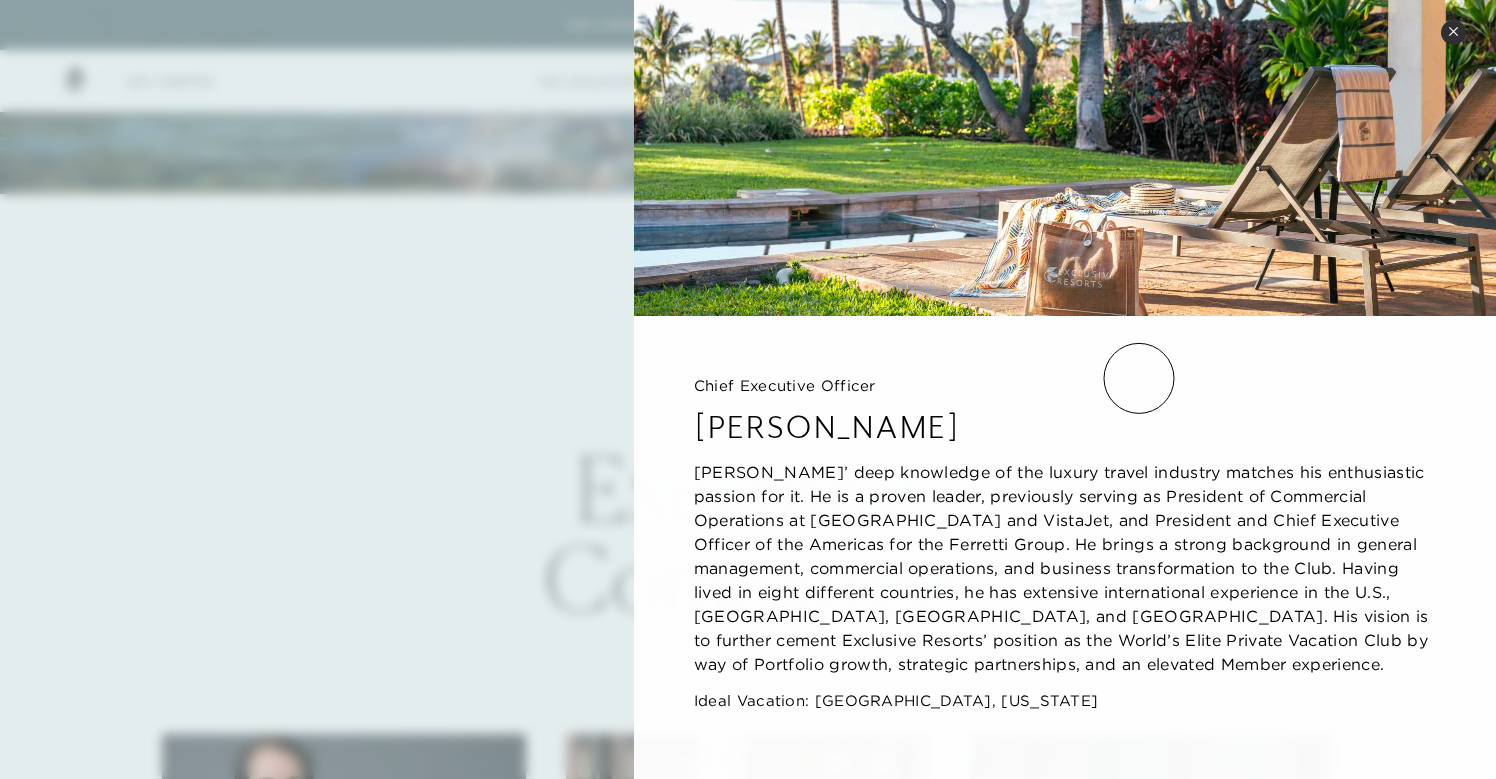 scroll, scrollTop: 0, scrollLeft: 0, axis: both 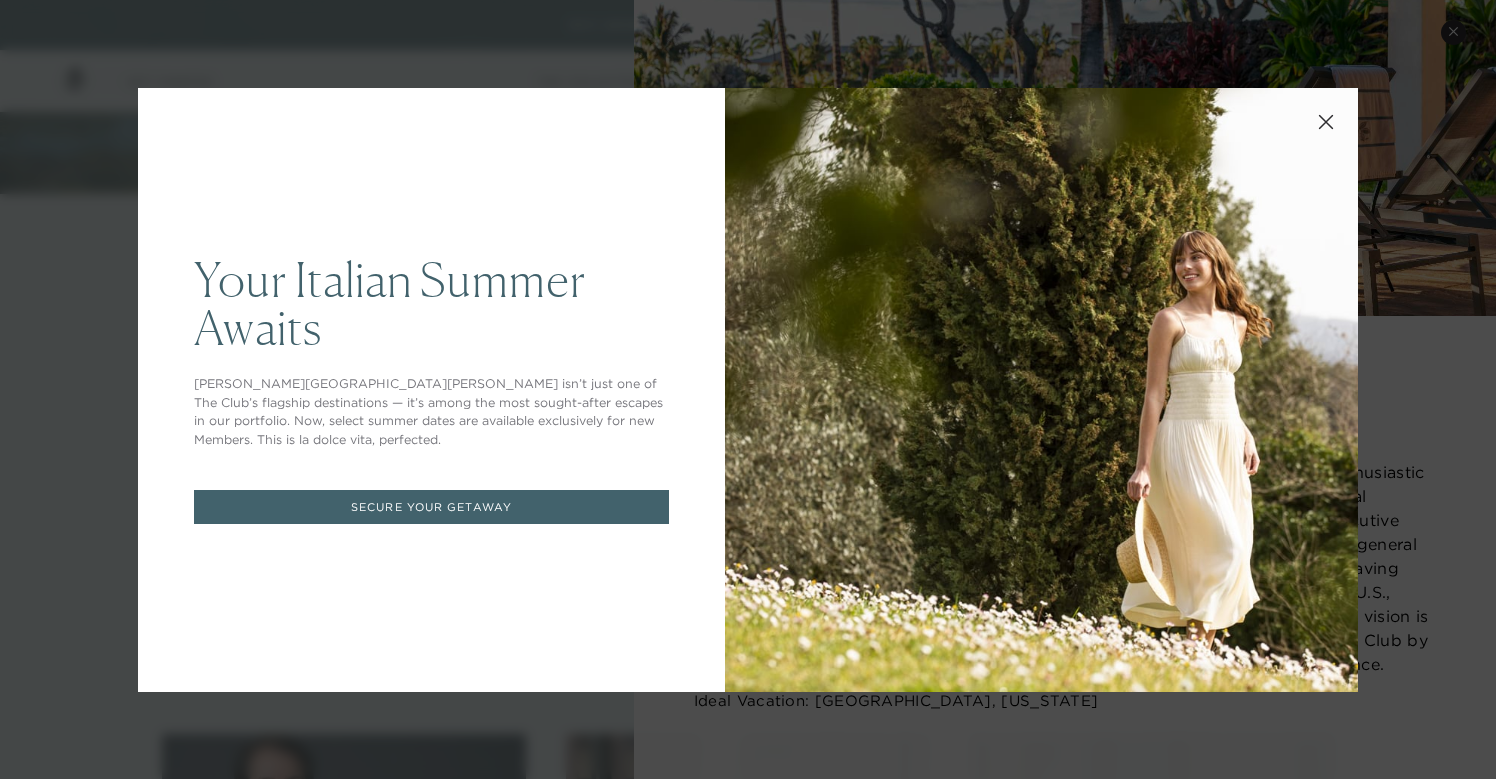 click 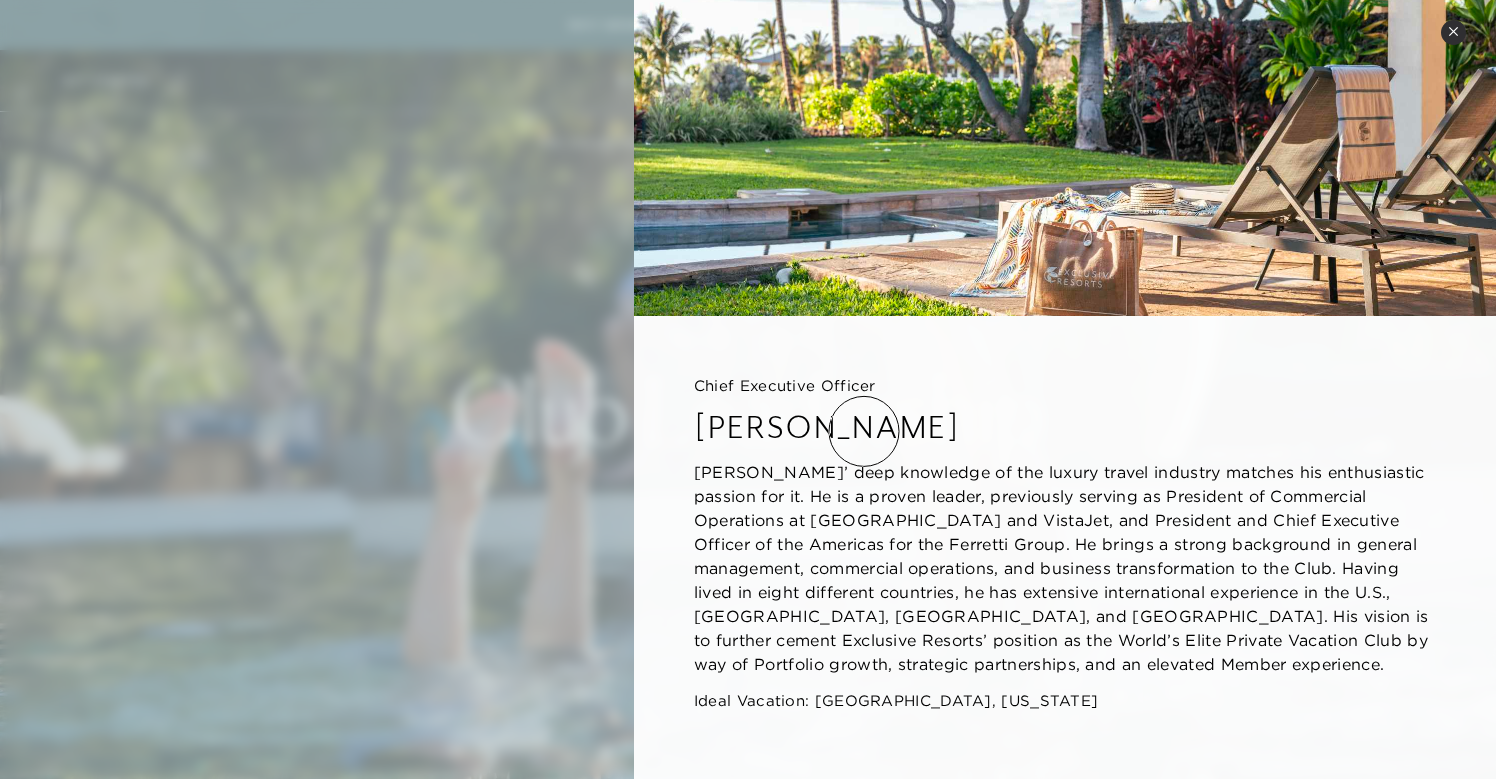 scroll, scrollTop: 0, scrollLeft: 0, axis: both 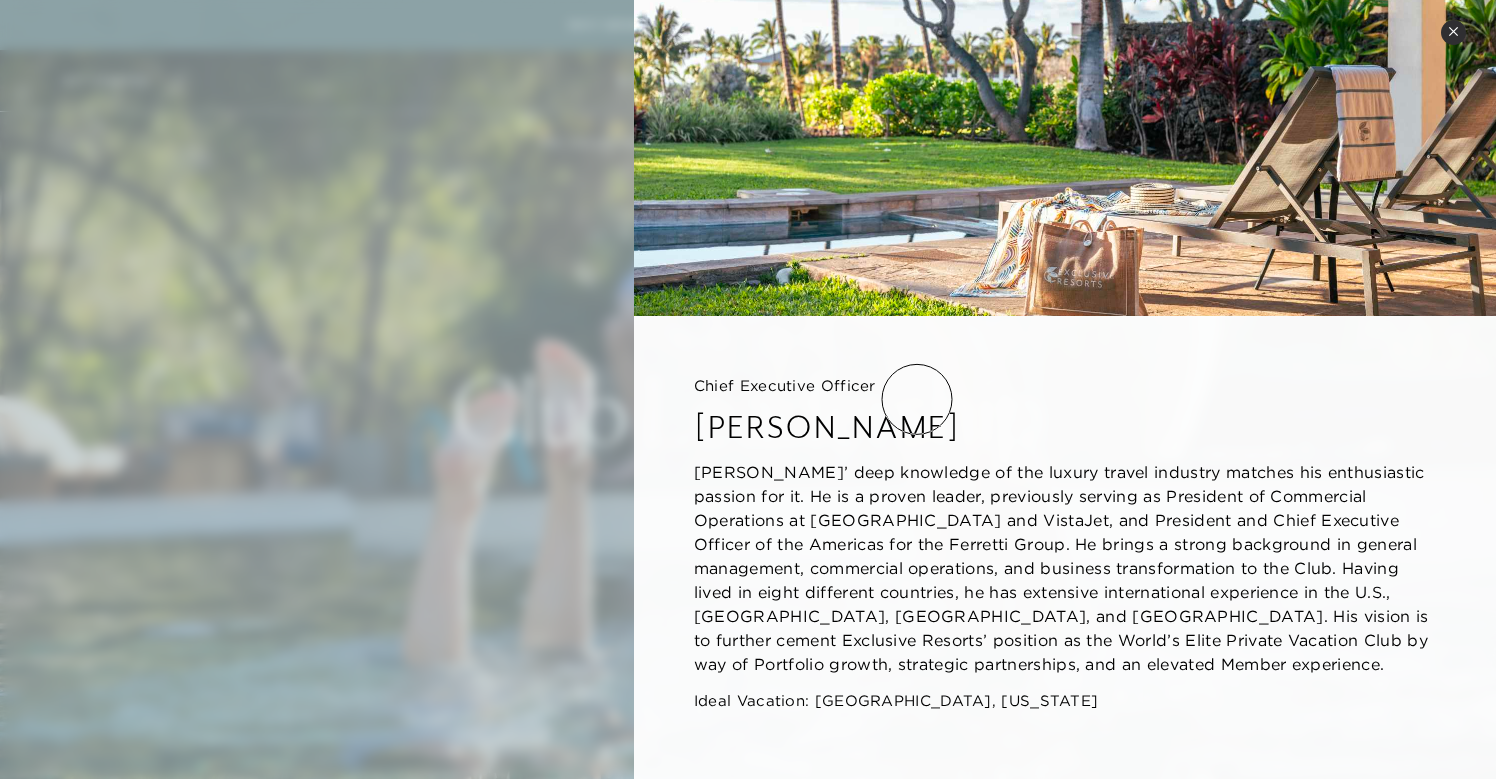 click on "Chief Executive Officer James Henderson James’ deep knowledge of the luxury travel industry matches his enthusiastic passion for it. He is a proven leader, previously serving as President of Commercial Operations at XOJET and VistaJet, and President and Chief Executive Officer of the Americas for the Ferretti Group.  He brings a strong background in general management, commercial operations, and business transformation to the Club. Having lived in eight different countries, he has extensive international experience in the U.S., Latin America, Europe, and Asia-Pacific. His vision is to further cement Exclusive Resorts’ position as the World’s Elite Private Vacation Club by way of Portfolio growth, strategic partnerships, and an elevated Member experience. Ideal Vacation: Kohala Coast, Hawaii" 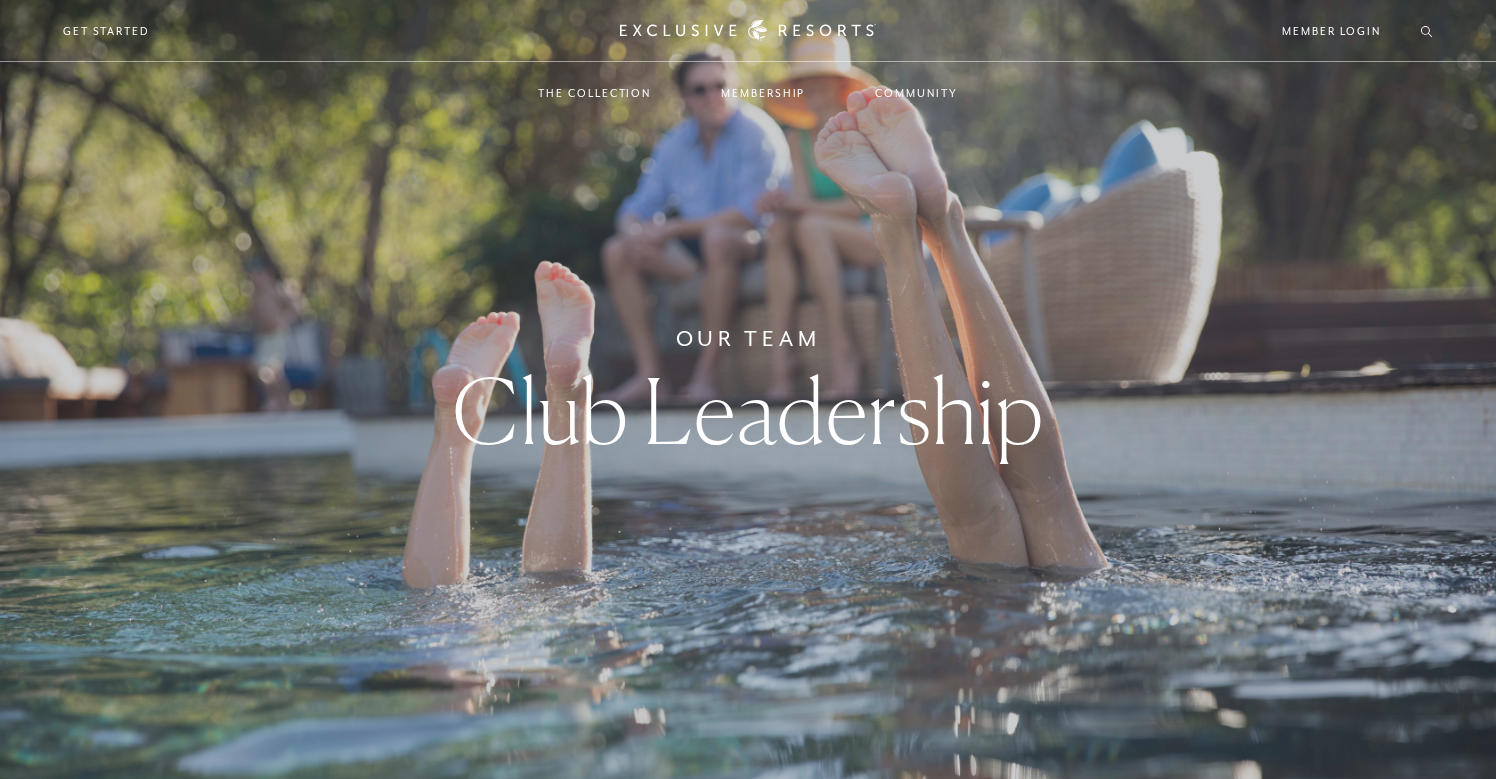 scroll, scrollTop: 0, scrollLeft: 0, axis: both 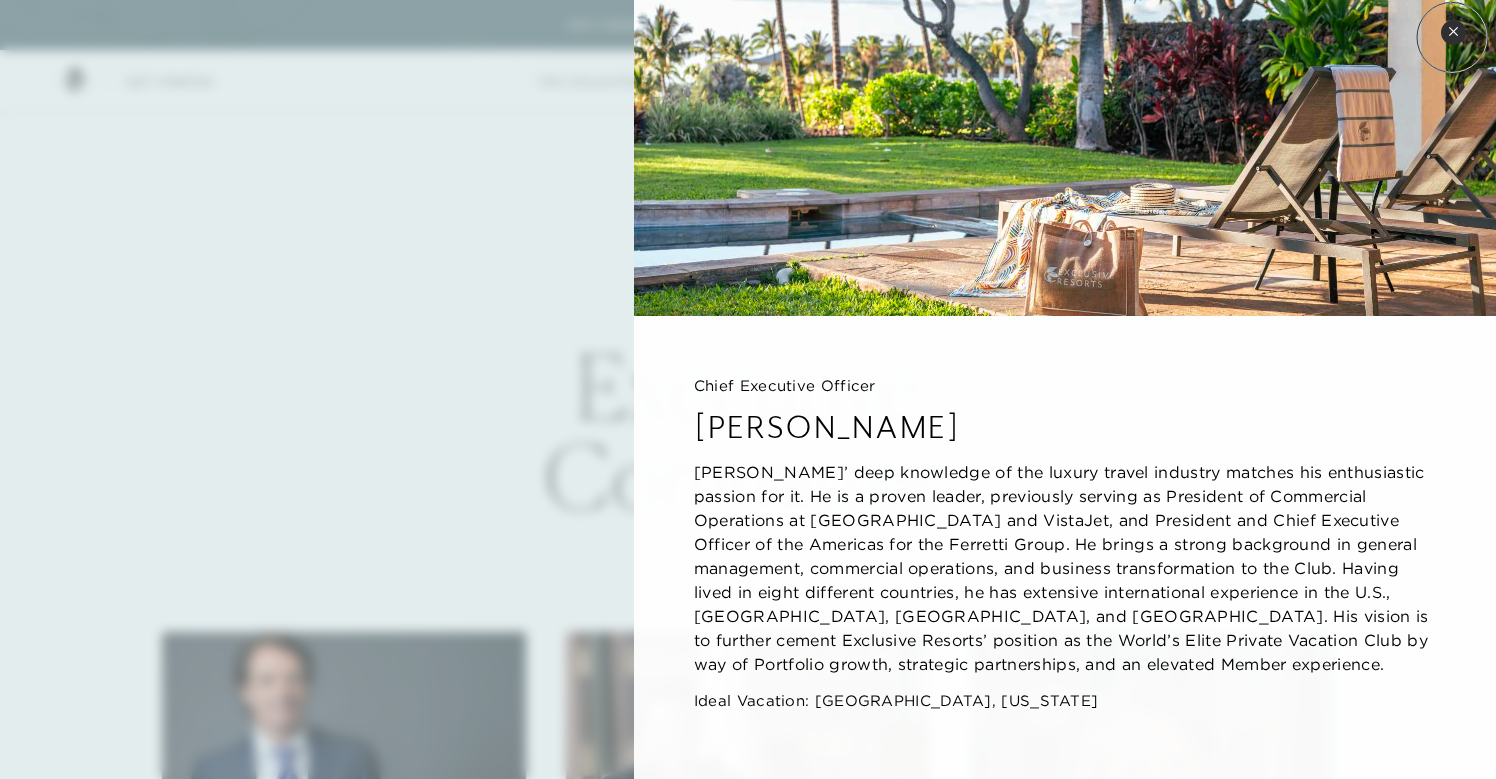 click 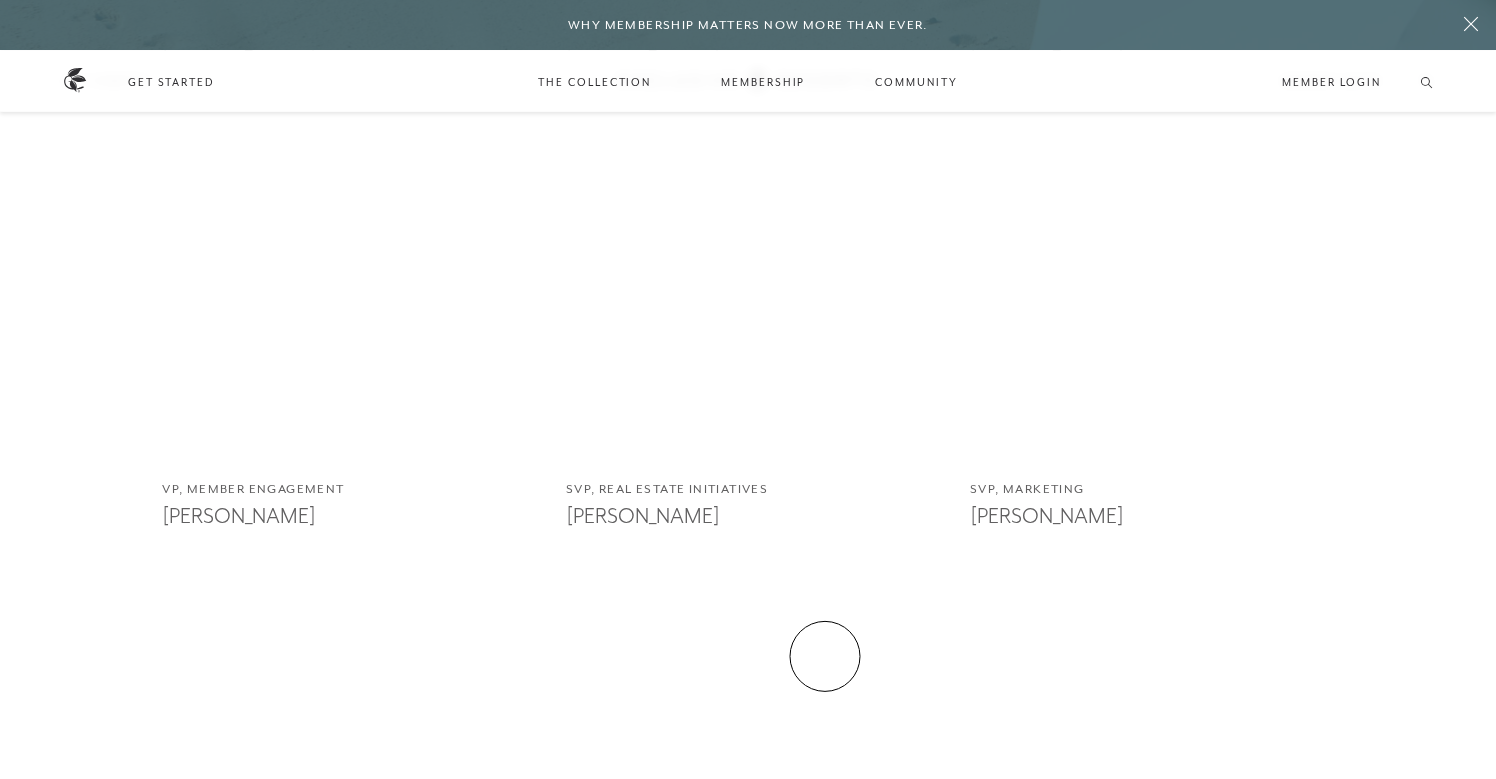scroll, scrollTop: 2642, scrollLeft: 0, axis: vertical 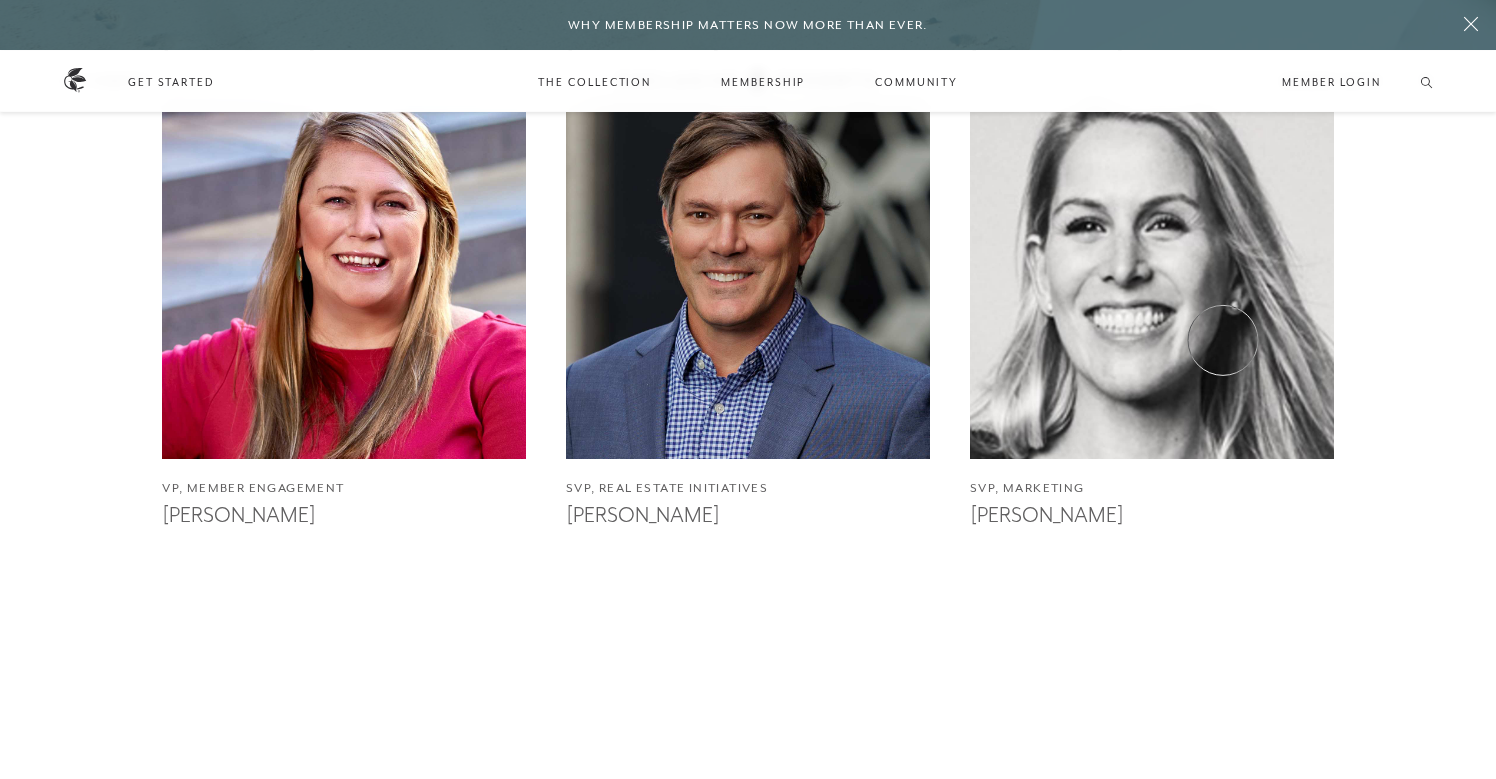 click at bounding box center (1152, 277) 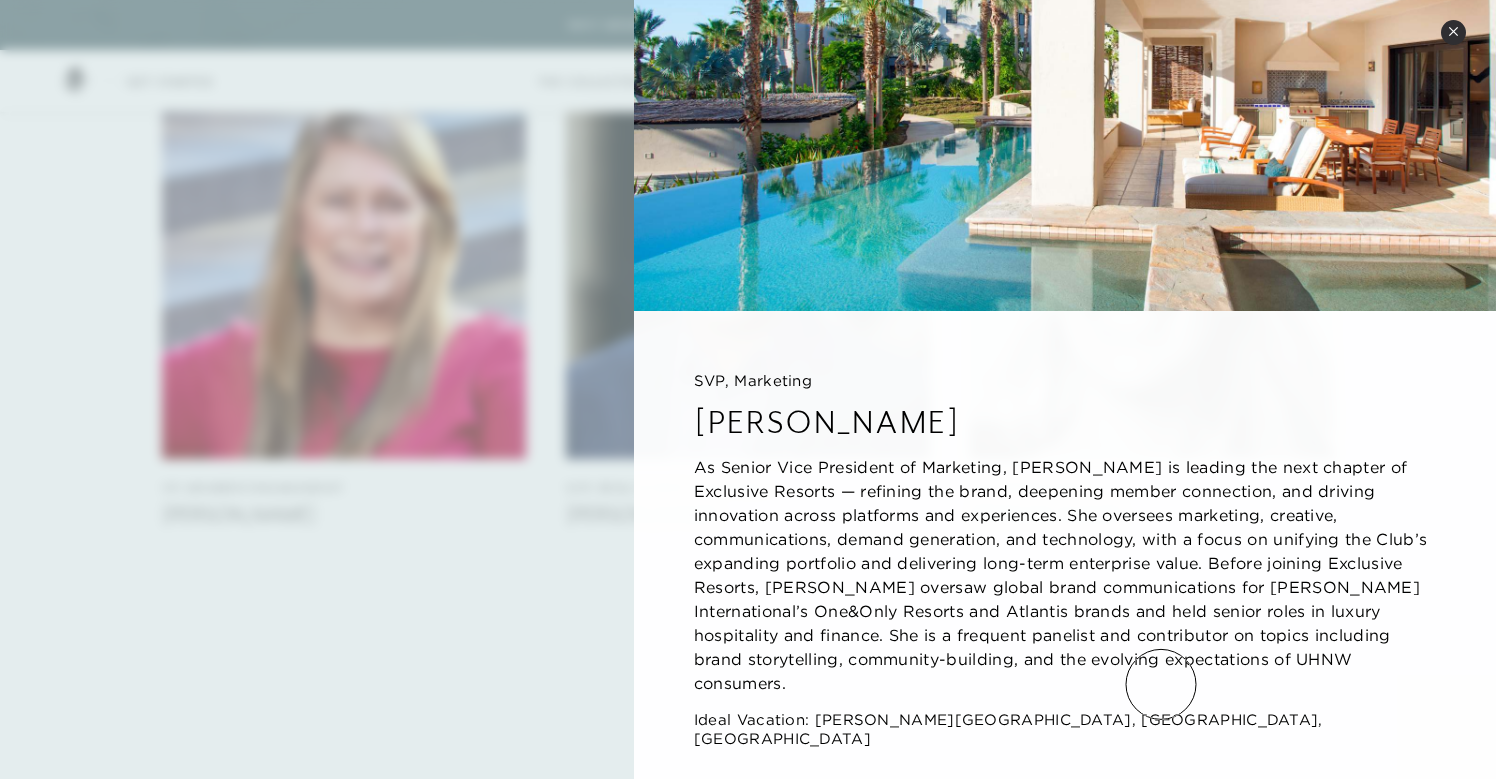 scroll, scrollTop: 89, scrollLeft: 0, axis: vertical 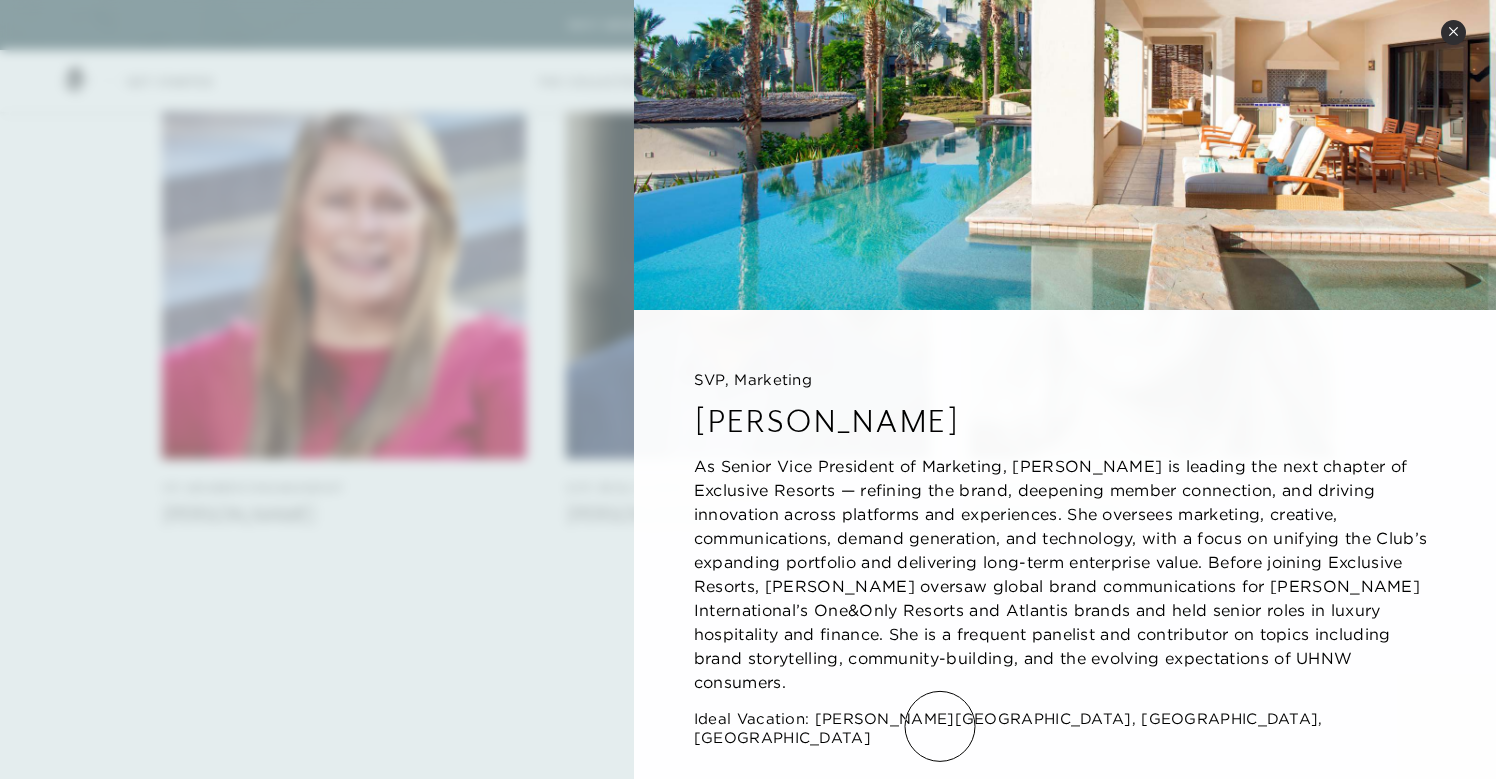 click on "SVP, Marketing [PERSON_NAME] As Senior Vice President of Marketing, [PERSON_NAME] is leading the next chapter of Exclusive Resorts — refining the brand, deepening member connection, and driving innovation across platforms and experiences. She oversees marketing, creative, communications, demand generation, and technology, with a focus on unifying the Club’s expanding portfolio and delivering long-term enterprise value. Before joining Exclusive Resorts, [PERSON_NAME] oversaw global brand communications for [PERSON_NAME] International’s One&Only Resorts and Atlantis brands and held senior roles in luxury hospitality and finance. She is a frequent panelist and contributor on topics including brand storytelling, community-building, and the evolving expectations of UHNW consumers. Ideal Vacation: [PERSON_NAME][GEOGRAPHIC_DATA], [GEOGRAPHIC_DATA], [GEOGRAPHIC_DATA]" 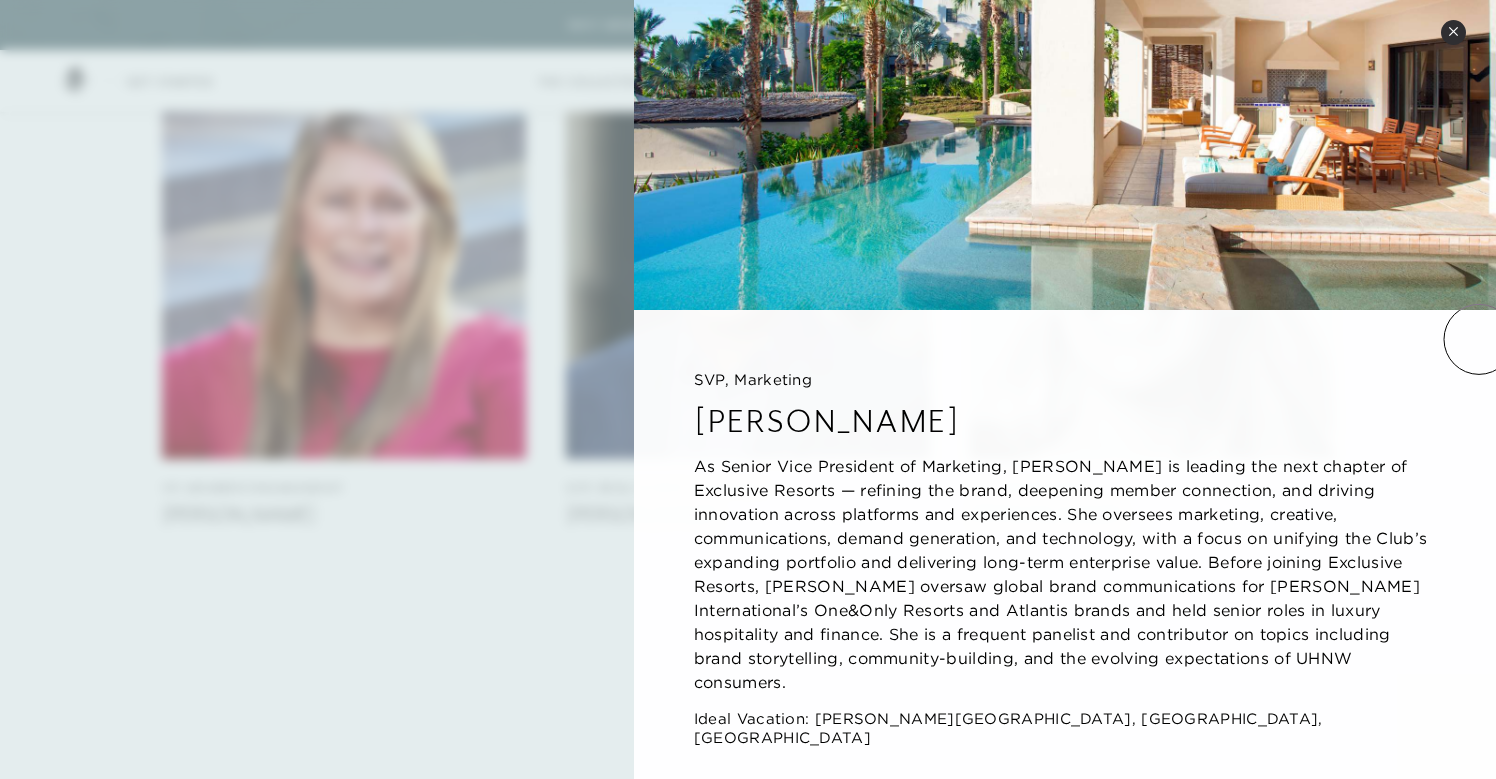click on "SVP, Marketing [PERSON_NAME] As Senior Vice President of Marketing, [PERSON_NAME] is leading the next chapter of Exclusive Resorts — refining the brand, deepening member connection, and driving innovation across platforms and experiences. She oversees marketing, creative, communications, demand generation, and technology, with a focus on unifying the Club’s expanding portfolio and delivering long-term enterprise value. Before joining Exclusive Resorts, [PERSON_NAME] oversaw global brand communications for [PERSON_NAME] International’s One&Only Resorts and Atlantis brands and held senior roles in luxury hospitality and finance. She is a frequent panelist and contributor on topics including brand storytelling, community-building, and the evolving expectations of UHNW consumers. Ideal Vacation: [PERSON_NAME][GEOGRAPHIC_DATA], [GEOGRAPHIC_DATA], [GEOGRAPHIC_DATA]" 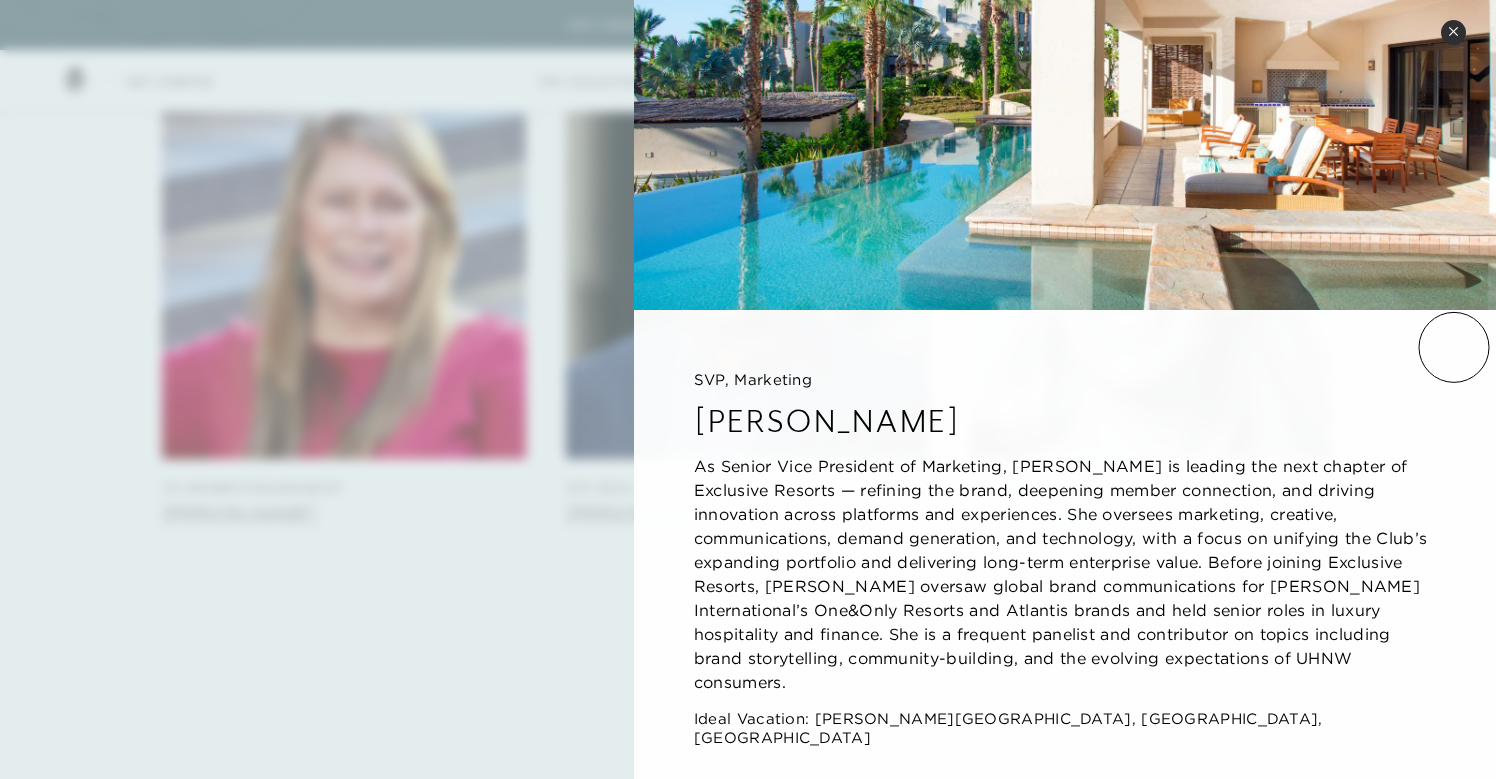 click on "SVP, Marketing [PERSON_NAME] As Senior Vice President of Marketing, [PERSON_NAME] is leading the next chapter of Exclusive Resorts — refining the brand, deepening member connection, and driving innovation across platforms and experiences. She oversees marketing, creative, communications, demand generation, and technology, with a focus on unifying the Club’s expanding portfolio and delivering long-term enterprise value. Before joining Exclusive Resorts, [PERSON_NAME] oversaw global brand communications for [PERSON_NAME] International’s One&Only Resorts and Atlantis brands and held senior roles in luxury hospitality and finance. She is a frequent panelist and contributor on topics including brand storytelling, community-building, and the evolving expectations of UHNW consumers. Ideal Vacation: [PERSON_NAME][GEOGRAPHIC_DATA], [GEOGRAPHIC_DATA], [GEOGRAPHIC_DATA]" 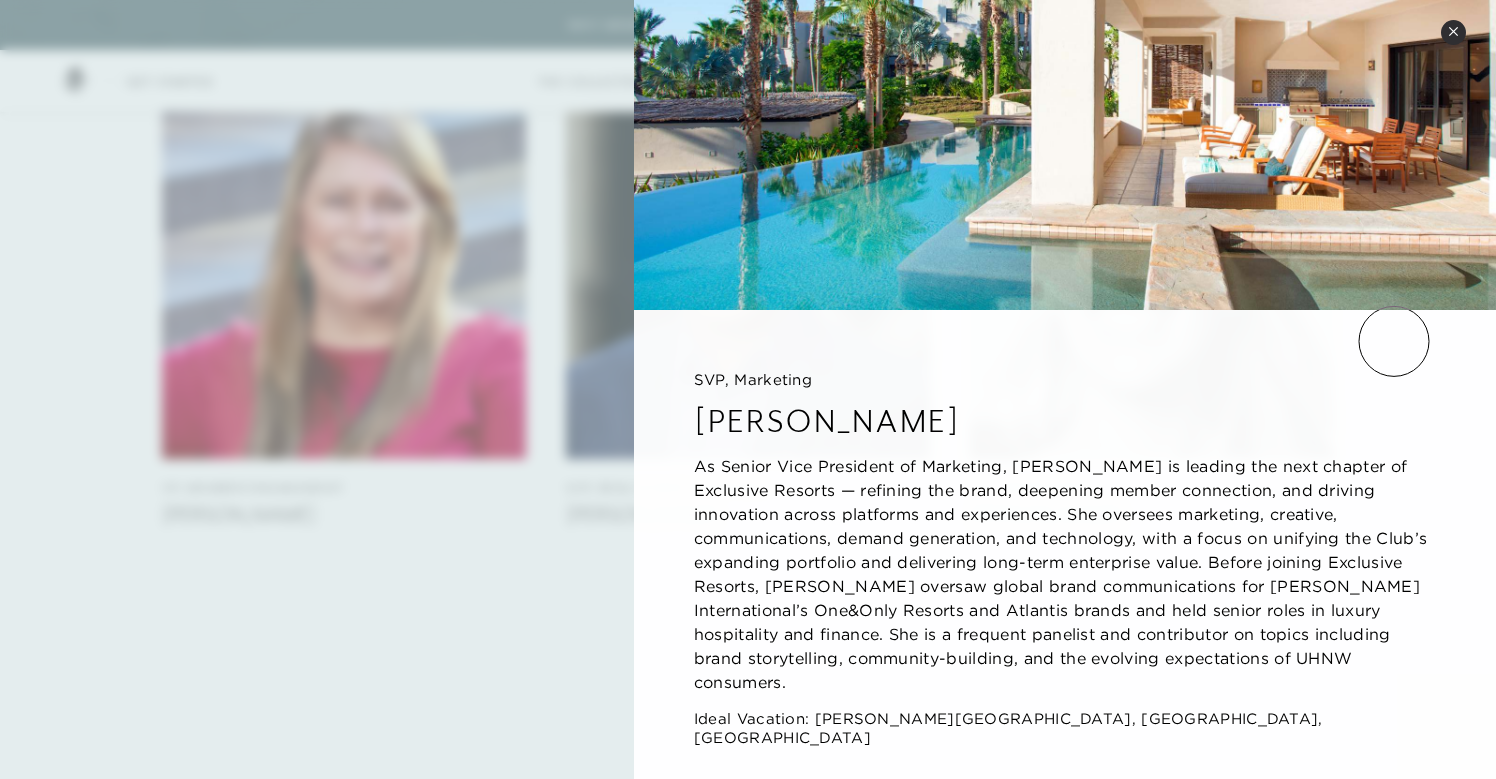 click on "SVP, Marketing [PERSON_NAME] As Senior Vice President of Marketing, [PERSON_NAME] is leading the next chapter of Exclusive Resorts — refining the brand, deepening member connection, and driving innovation across platforms and experiences. She oversees marketing, creative, communications, demand generation, and technology, with a focus on unifying the Club’s expanding portfolio and delivering long-term enterprise value. Before joining Exclusive Resorts, [PERSON_NAME] oversaw global brand communications for [PERSON_NAME] International’s One&Only Resorts and Atlantis brands and held senior roles in luxury hospitality and finance. She is a frequent panelist and contributor on topics including brand storytelling, community-building, and the evolving expectations of UHNW consumers. Ideal Vacation: [PERSON_NAME][GEOGRAPHIC_DATA], [GEOGRAPHIC_DATA], [GEOGRAPHIC_DATA]" 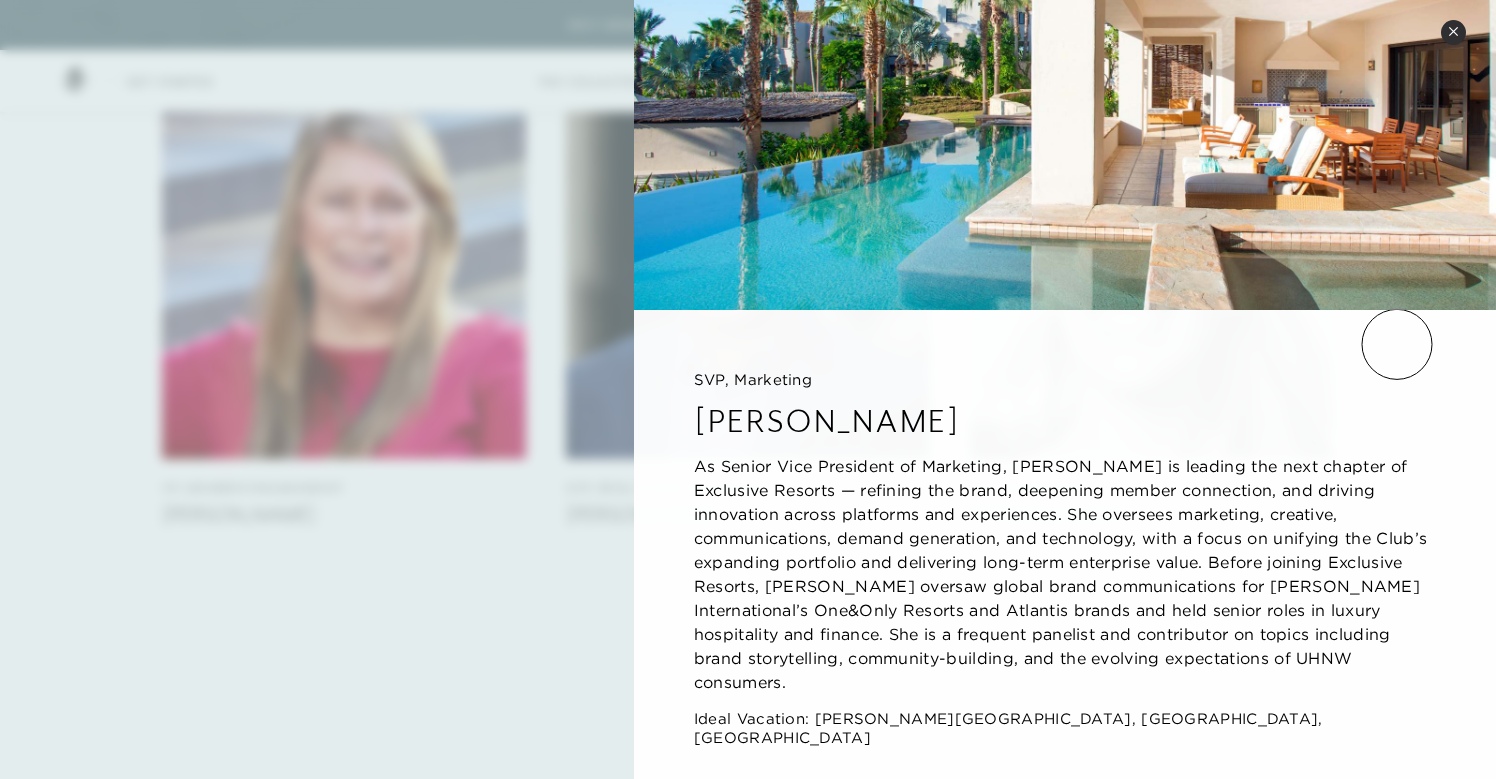 click on "SVP, Marketing [PERSON_NAME] As Senior Vice President of Marketing, [PERSON_NAME] is leading the next chapter of Exclusive Resorts — refining the brand, deepening member connection, and driving innovation across platforms and experiences. She oversees marketing, creative, communications, demand generation, and technology, with a focus on unifying the Club’s expanding portfolio and delivering long-term enterprise value. Before joining Exclusive Resorts, [PERSON_NAME] oversaw global brand communications for [PERSON_NAME] International’s One&Only Resorts and Atlantis brands and held senior roles in luxury hospitality and finance. She is a frequent panelist and contributor on topics including brand storytelling, community-building, and the evolving expectations of UHNW consumers. Ideal Vacation: [PERSON_NAME][GEOGRAPHIC_DATA], [GEOGRAPHIC_DATA], [GEOGRAPHIC_DATA]" 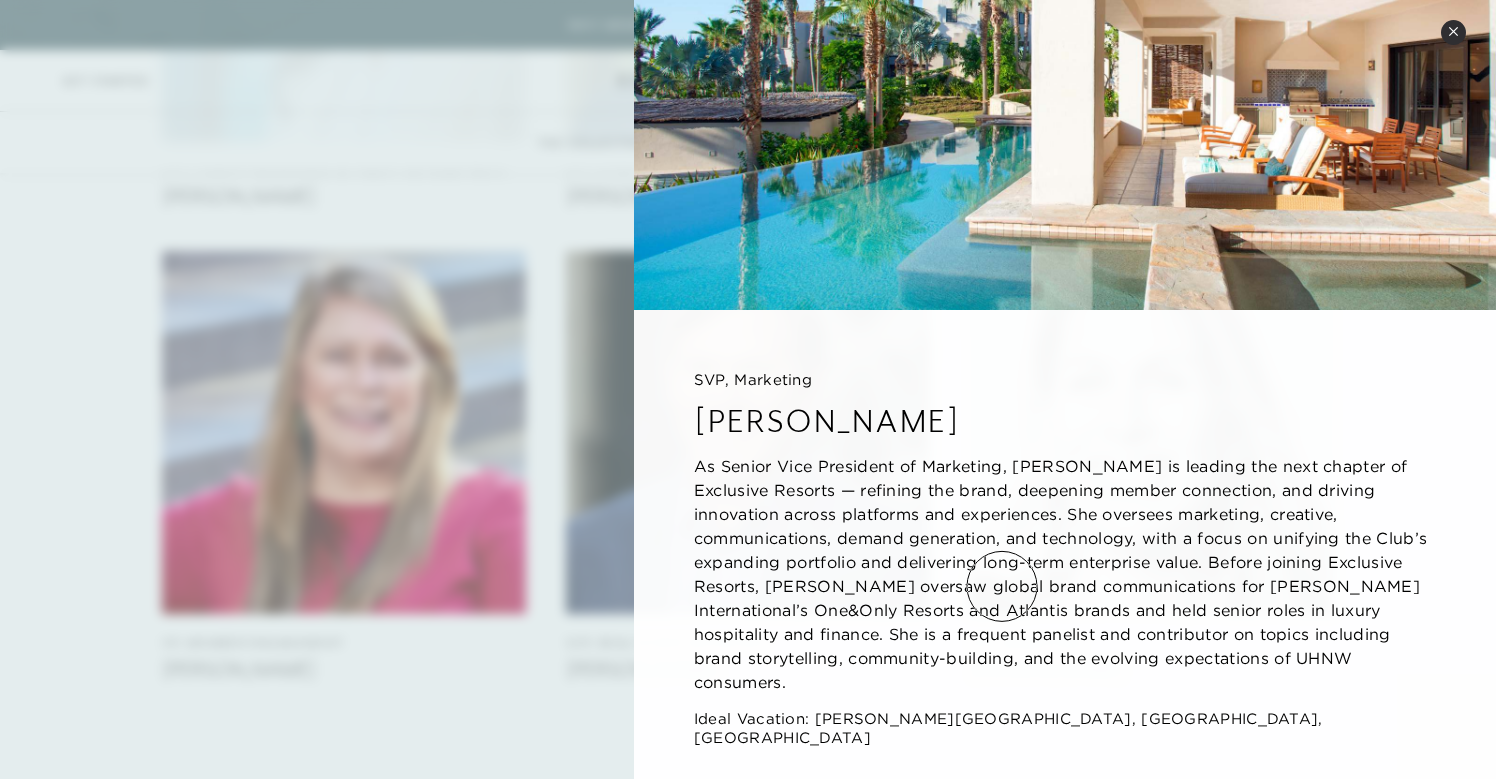 scroll, scrollTop: 2458, scrollLeft: 0, axis: vertical 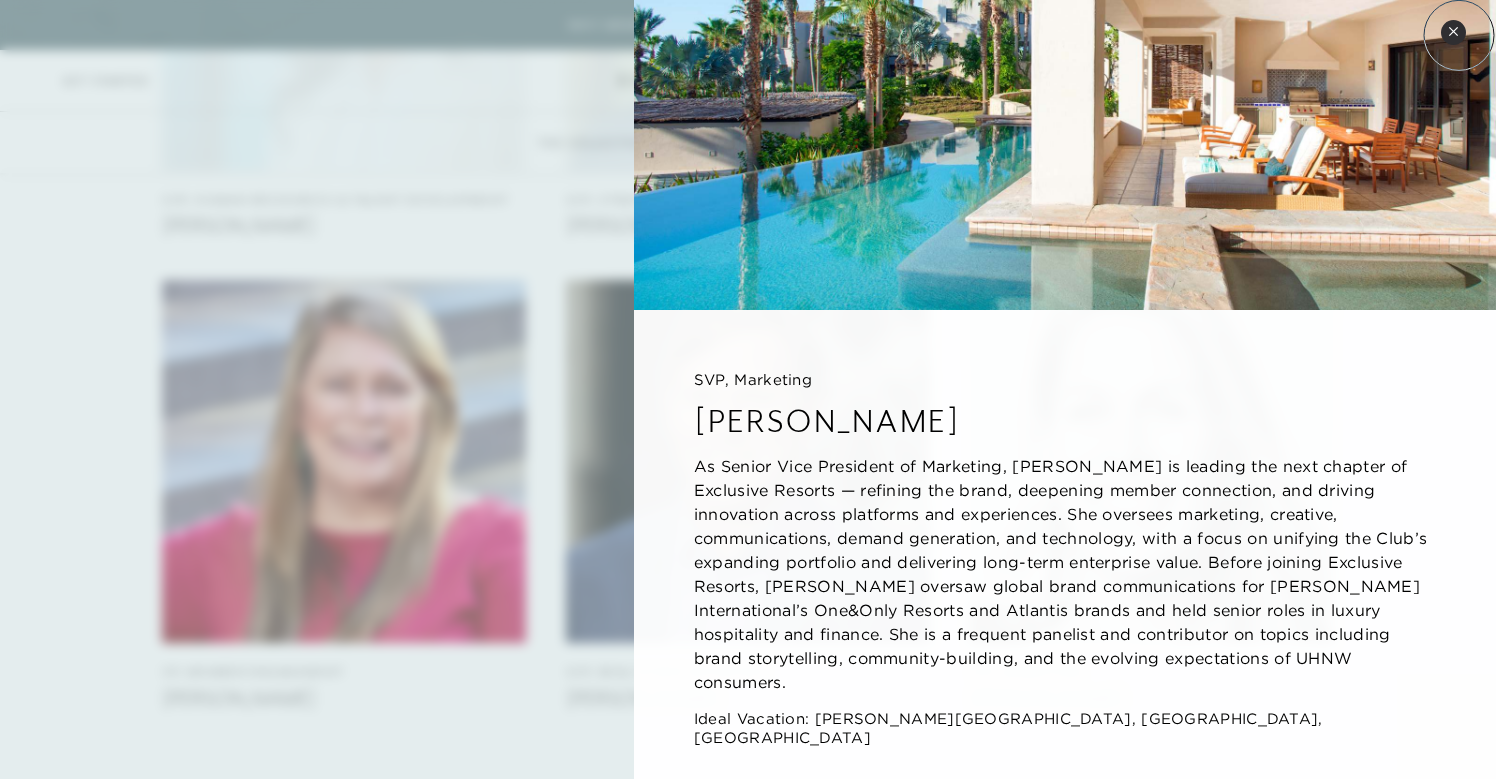 click on "Close quickview" at bounding box center [1453, 32] 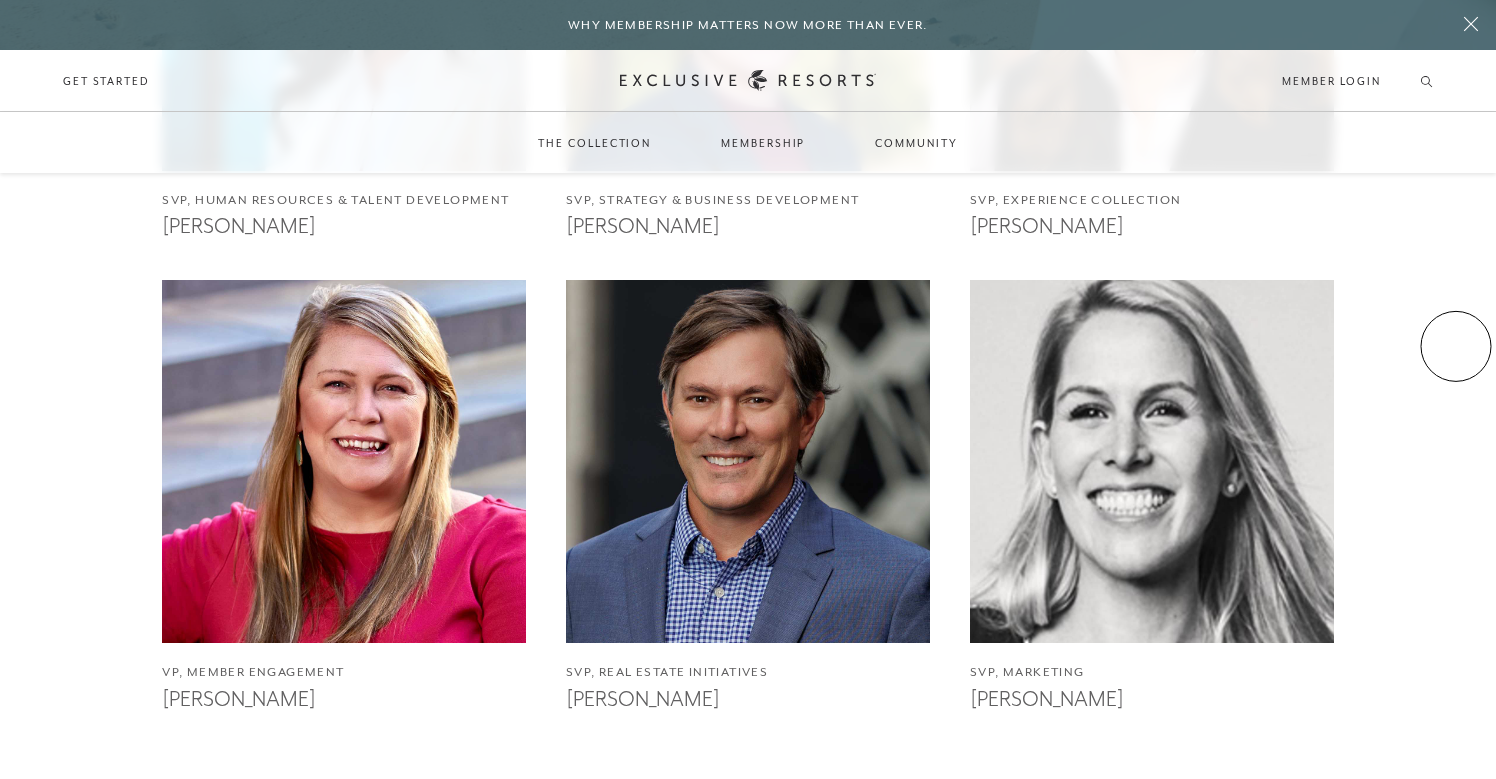 click on "Chief Executive Officer [PERSON_NAME] Chief Financial Officer [PERSON_NAME] SVP, Portfolio & General Counsel [PERSON_NAME] SVP, Member Experience [PERSON_NAME] SVP, Sales [PERSON_NAME] SVP, Engineering [PERSON_NAME] SVP, Human Resources & Talent Development [PERSON_NAME] SVP, Strategy & Business Development [PERSON_NAME] SVP, Experience Collection [PERSON_NAME] VP, Member Engagement [PERSON_NAME], Real Estate Initiatives [PERSON_NAME] SVP, Marketing [PERSON_NAME]" at bounding box center [748, -214] 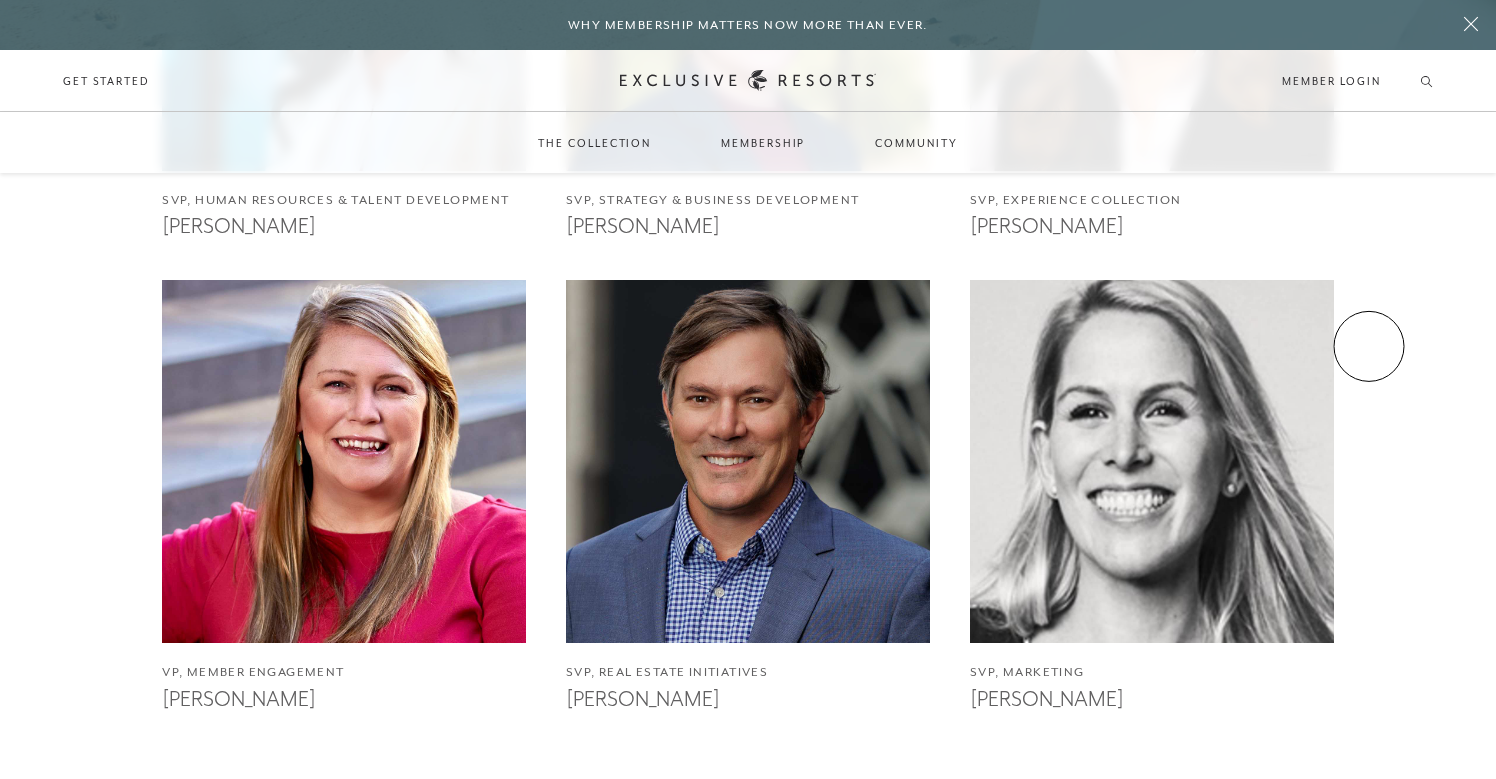 click on "Chief Executive Officer [PERSON_NAME] Chief Financial Officer [PERSON_NAME] SVP, Portfolio & General Counsel [PERSON_NAME] SVP, Member Experience [PERSON_NAME] SVP, Sales [PERSON_NAME] SVP, Engineering [PERSON_NAME] SVP, Human Resources & Talent Development [PERSON_NAME] SVP, Strategy & Business Development [PERSON_NAME] SVP, Experience Collection [PERSON_NAME] VP, Member Engagement [PERSON_NAME], Real Estate Initiatives [PERSON_NAME] SVP, Marketing [PERSON_NAME]" at bounding box center [748, -214] 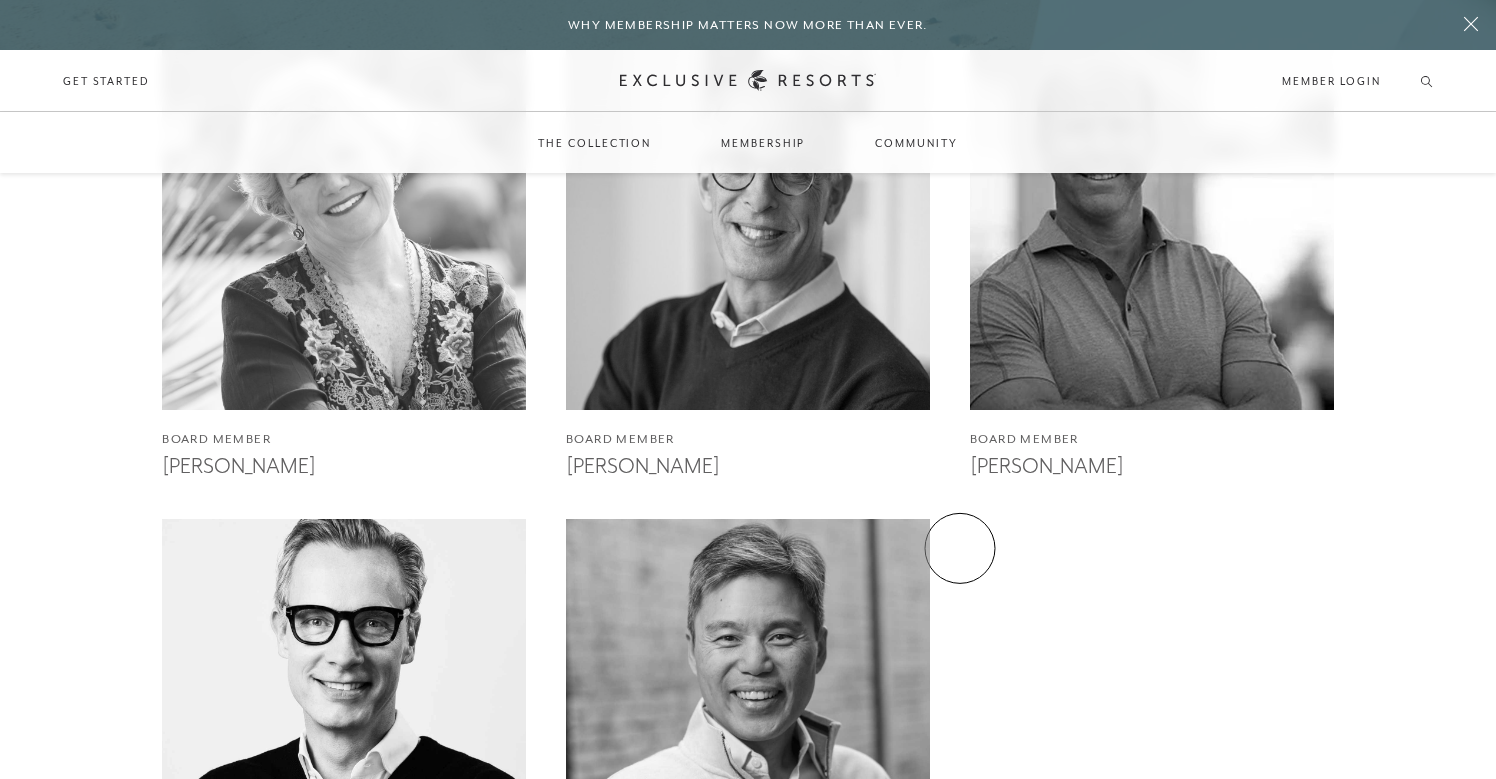 scroll, scrollTop: 4044, scrollLeft: 0, axis: vertical 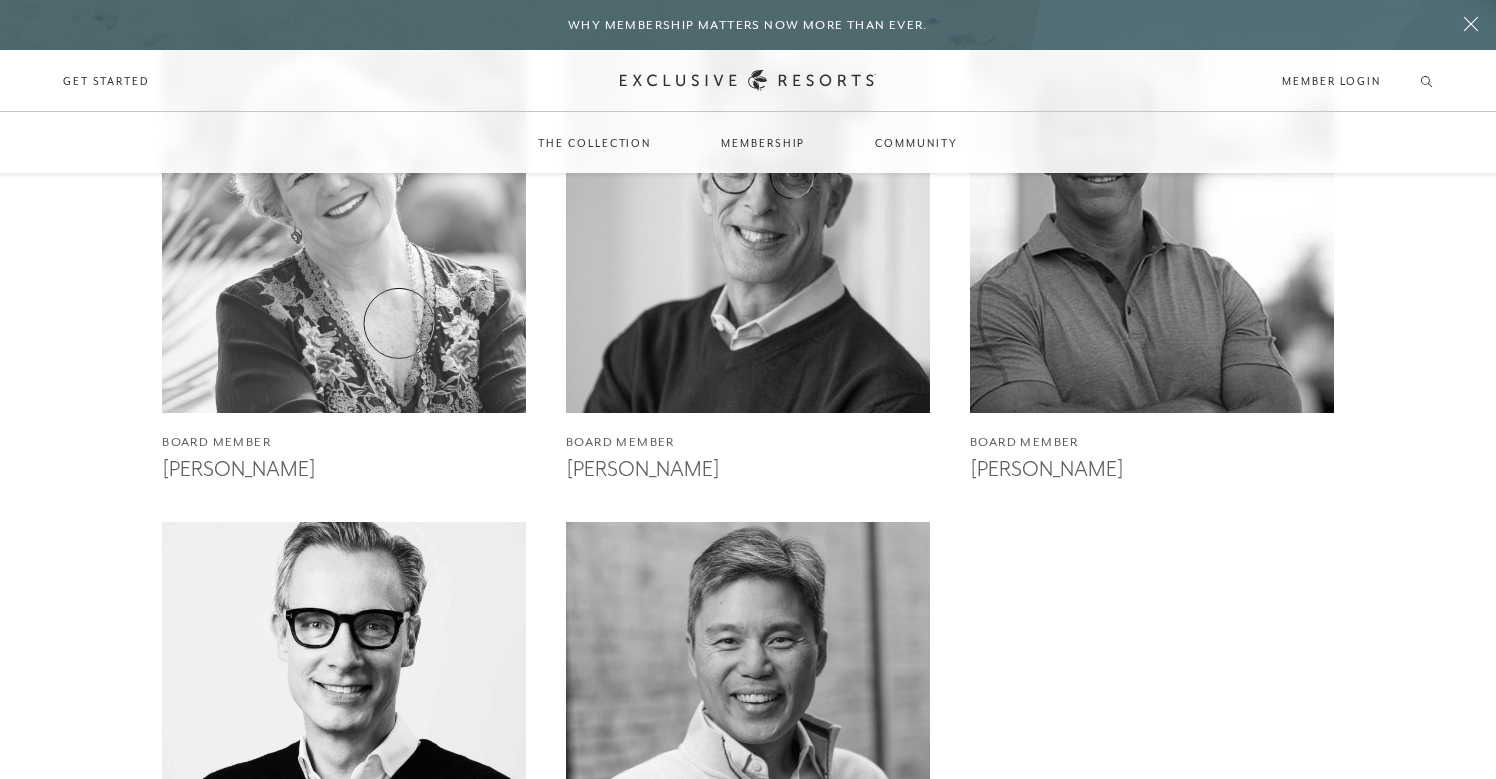 click at bounding box center (344, 231) 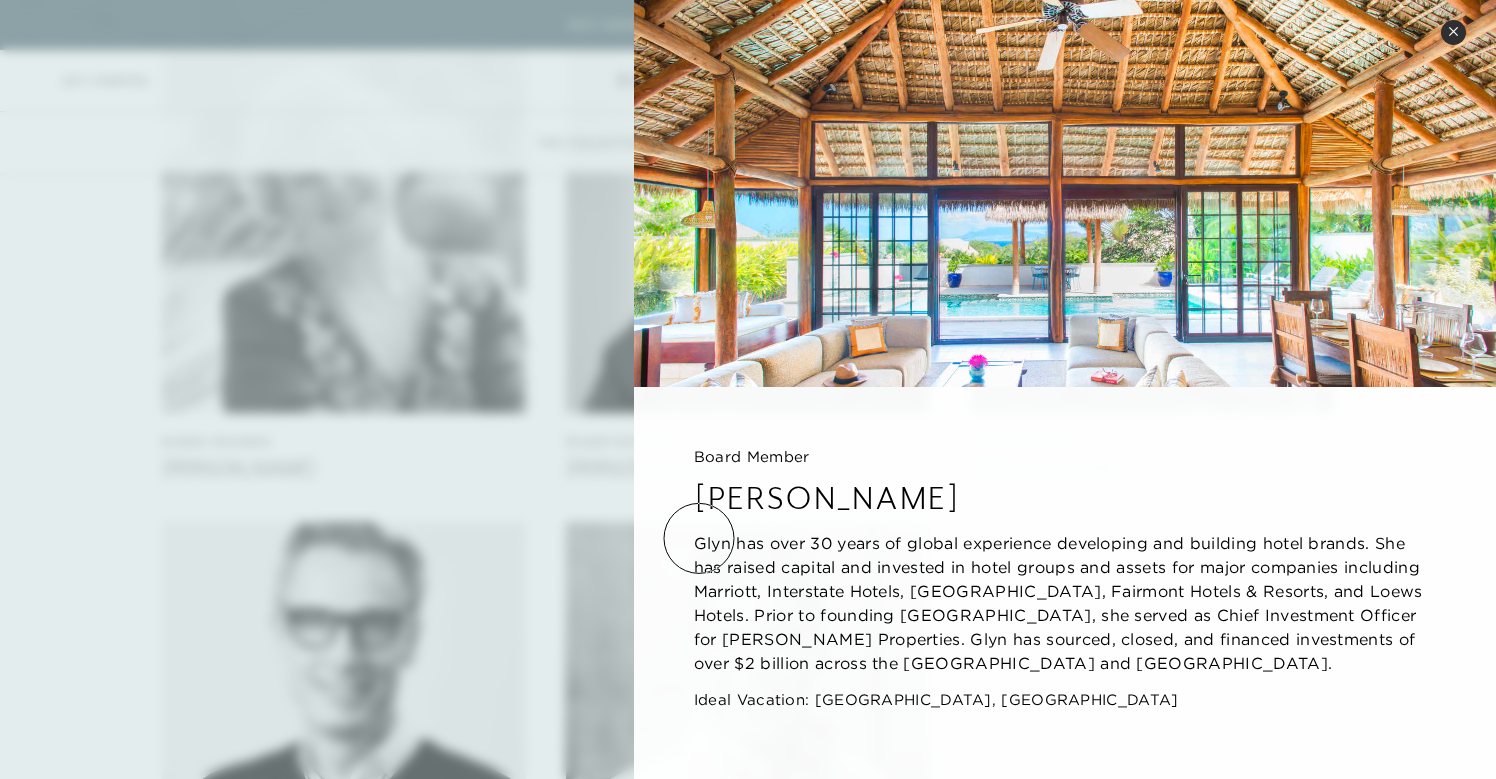 scroll, scrollTop: 11, scrollLeft: 0, axis: vertical 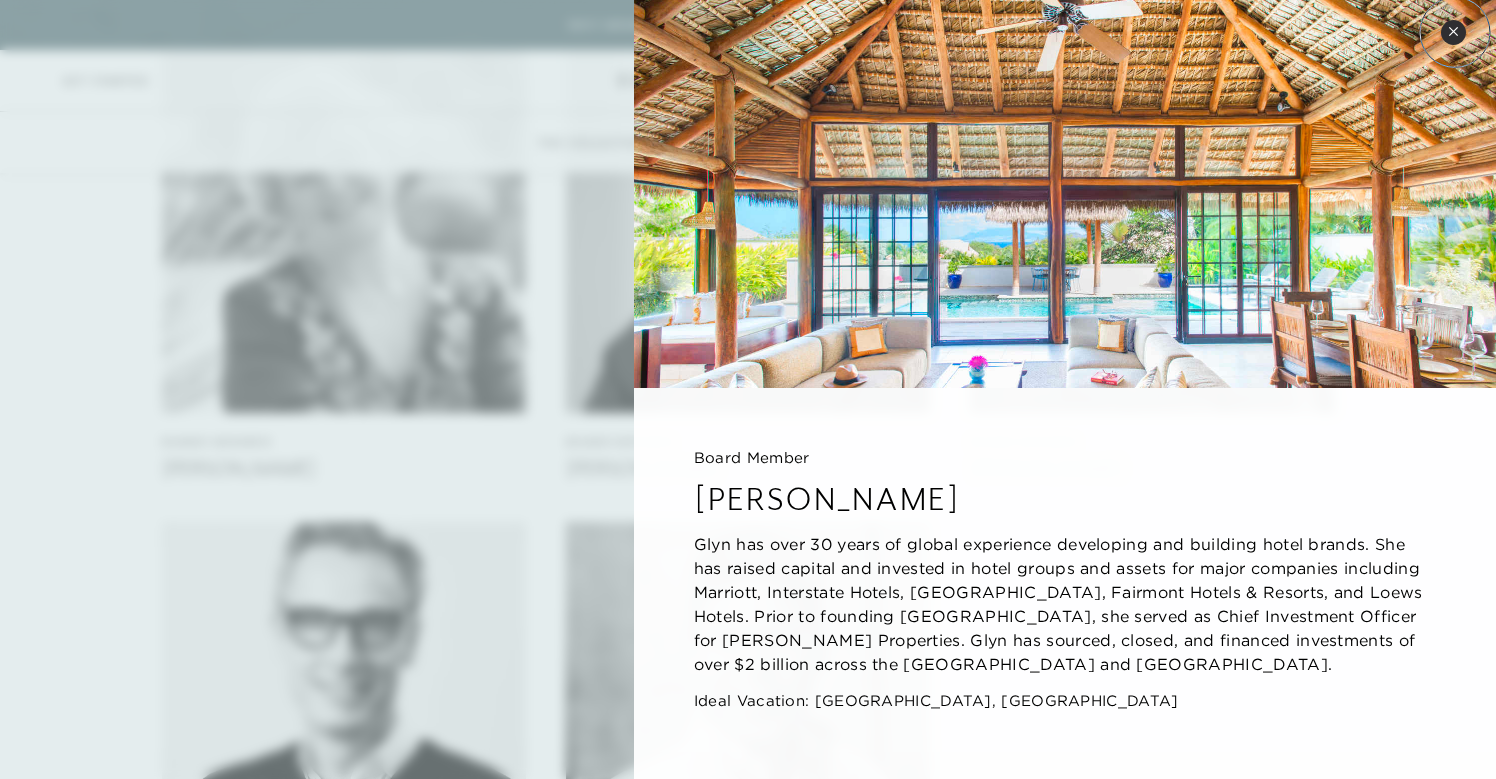 click 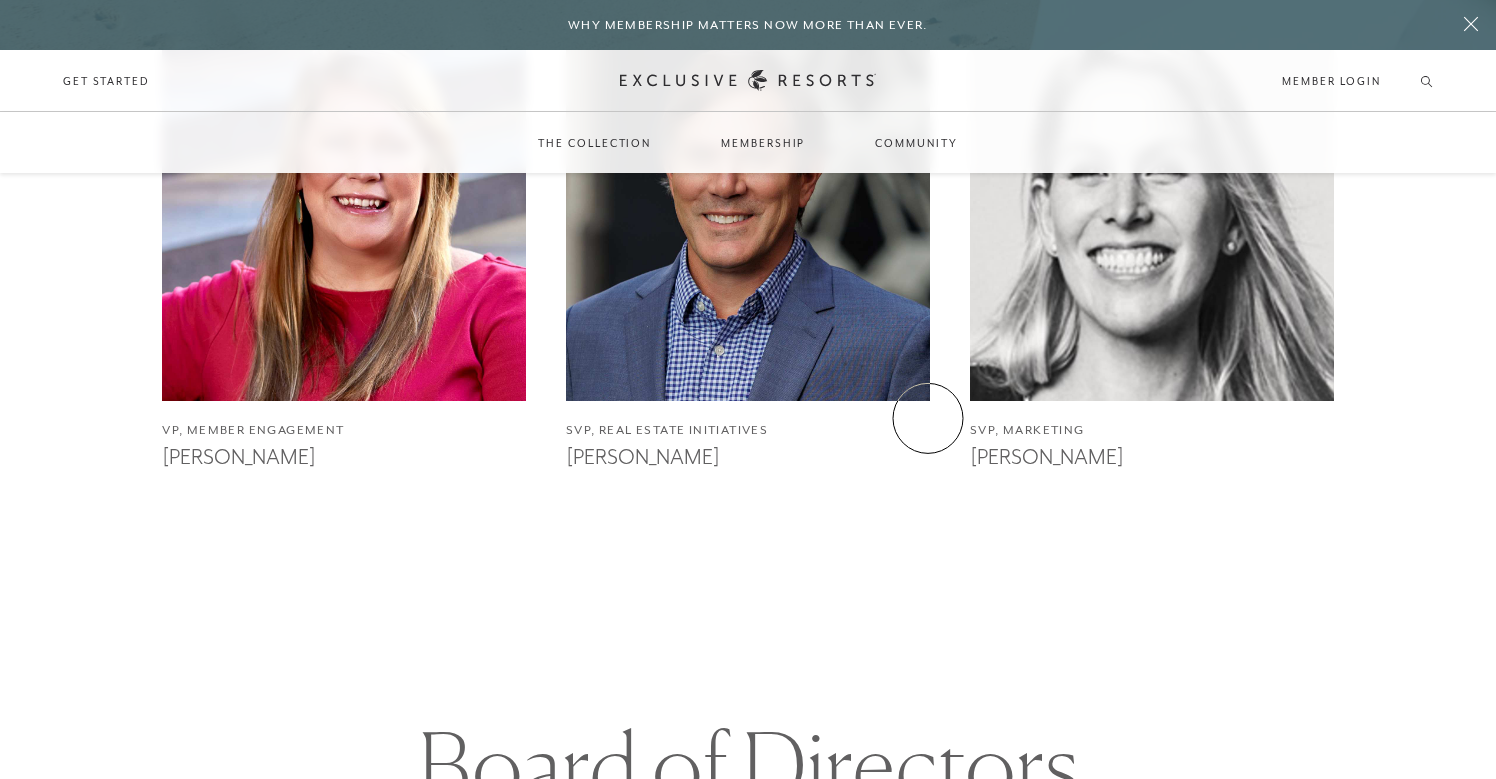 scroll, scrollTop: 2699, scrollLeft: 0, axis: vertical 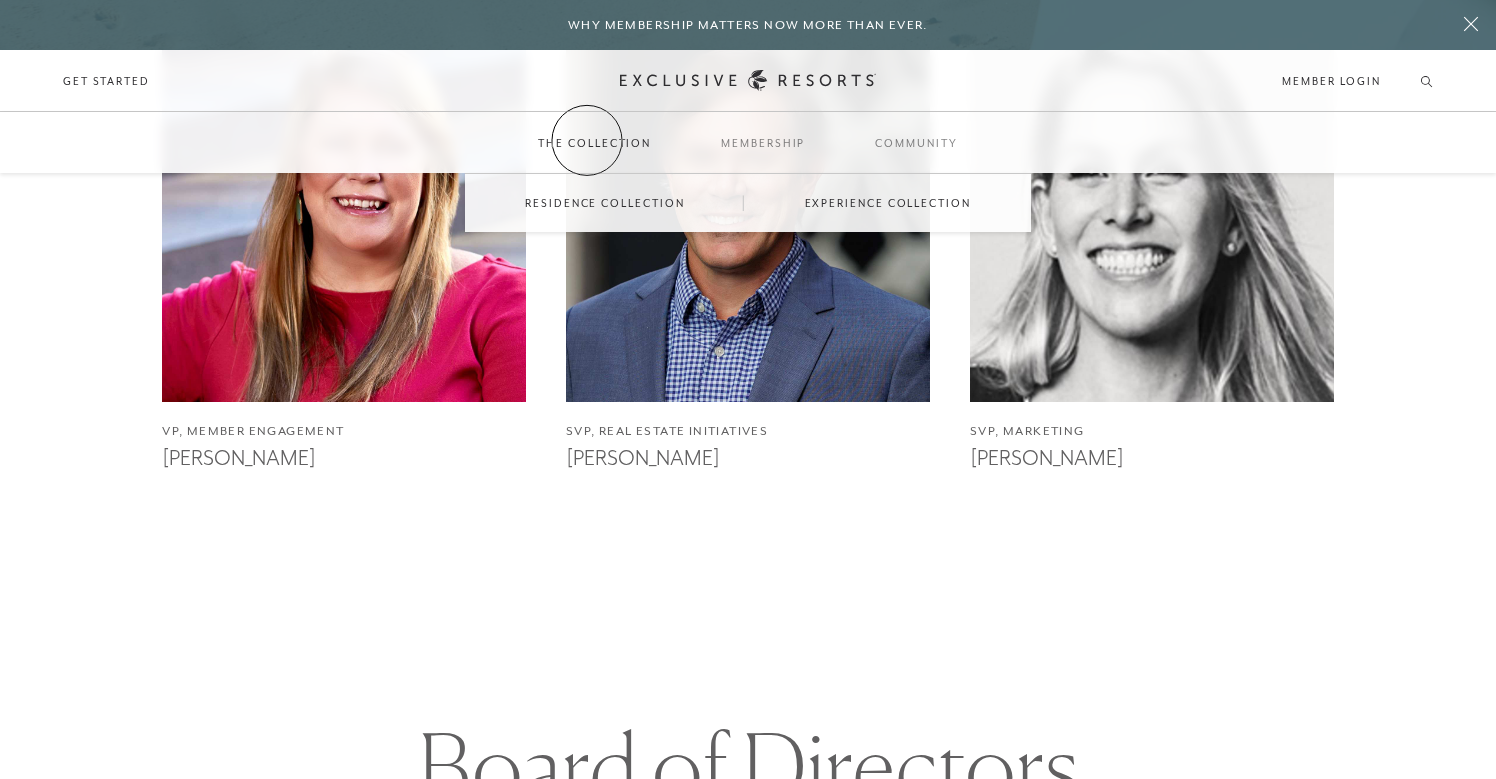 click on "The Collection" at bounding box center (594, 143) 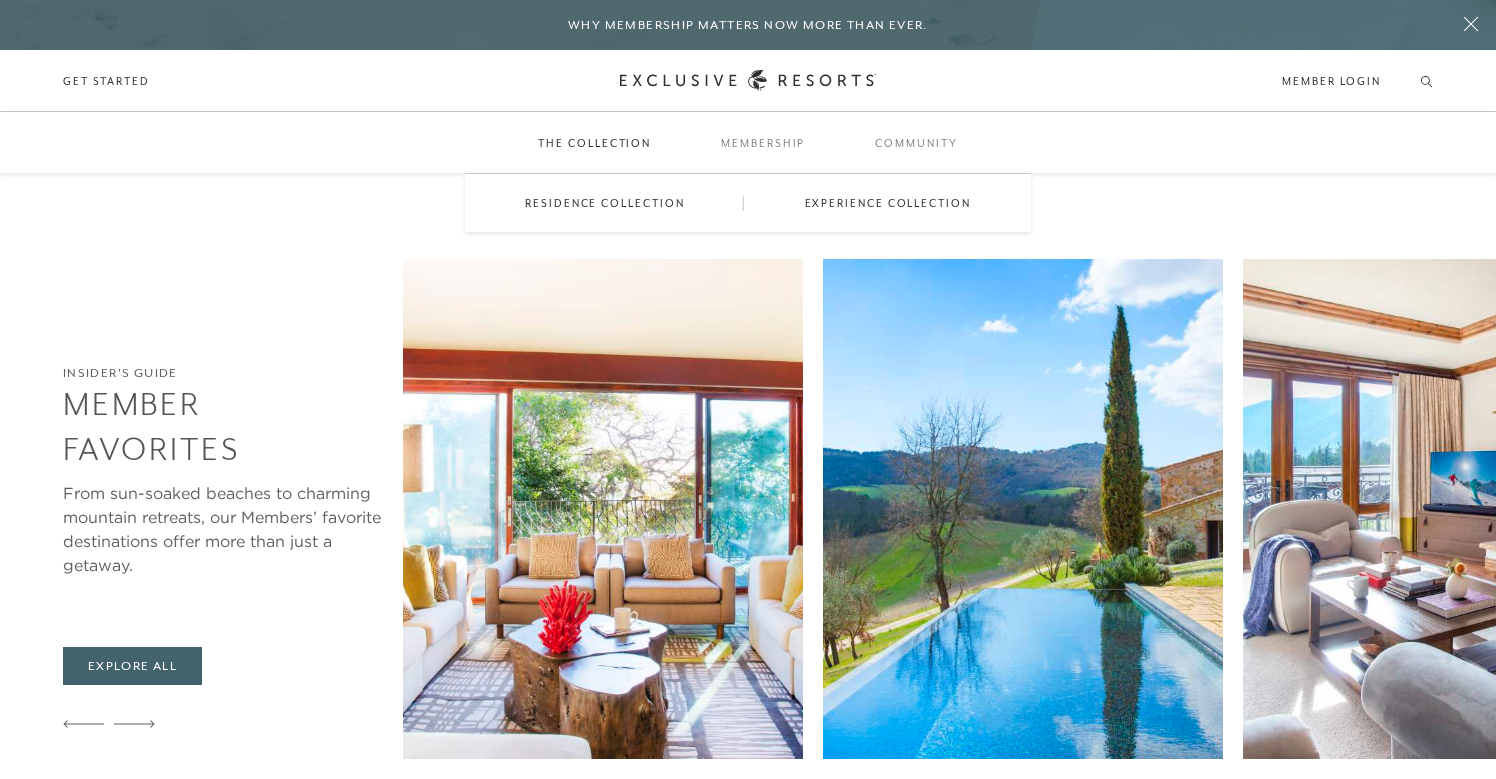 scroll, scrollTop: 0, scrollLeft: 0, axis: both 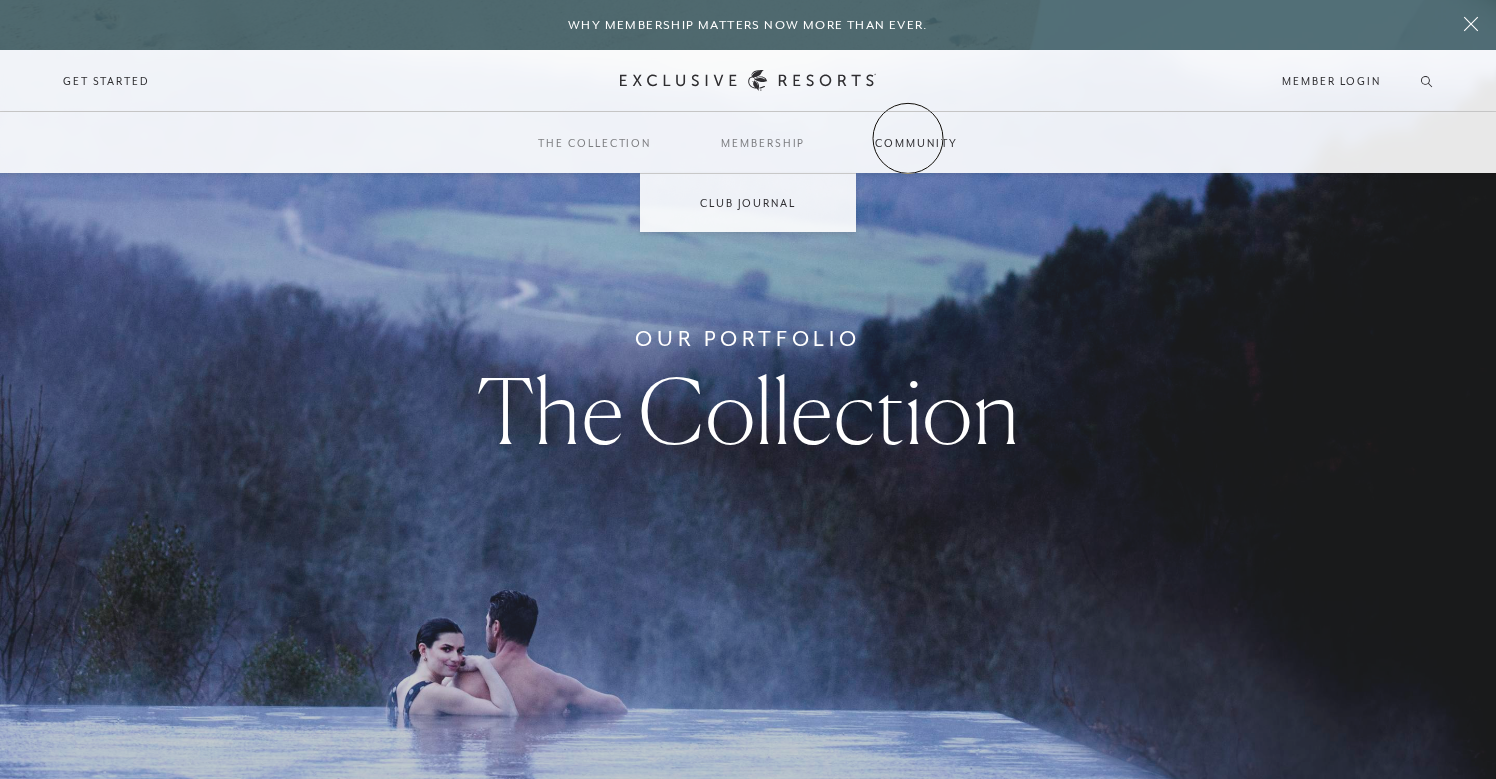 click on "Community" at bounding box center (916, 143) 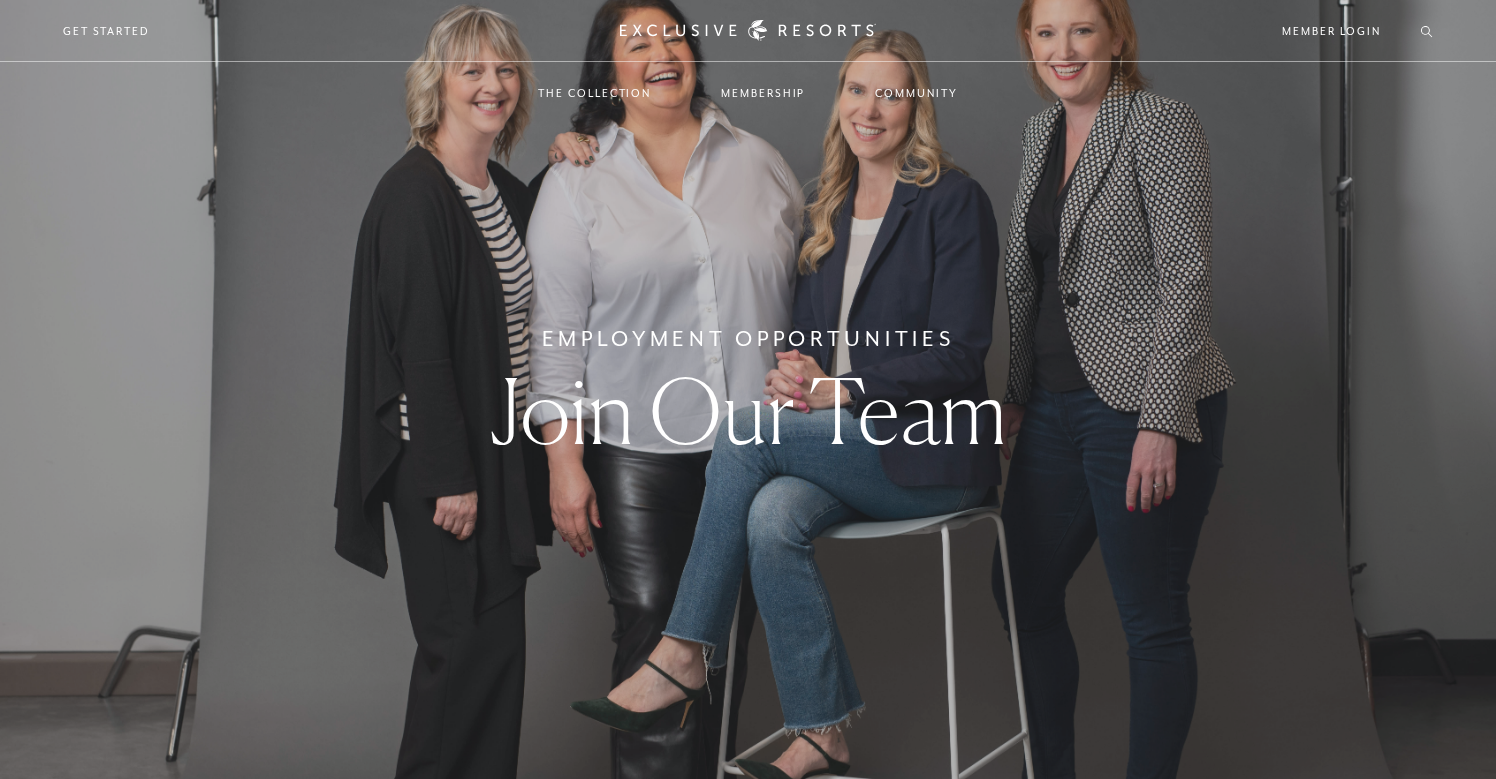 scroll, scrollTop: 0, scrollLeft: 0, axis: both 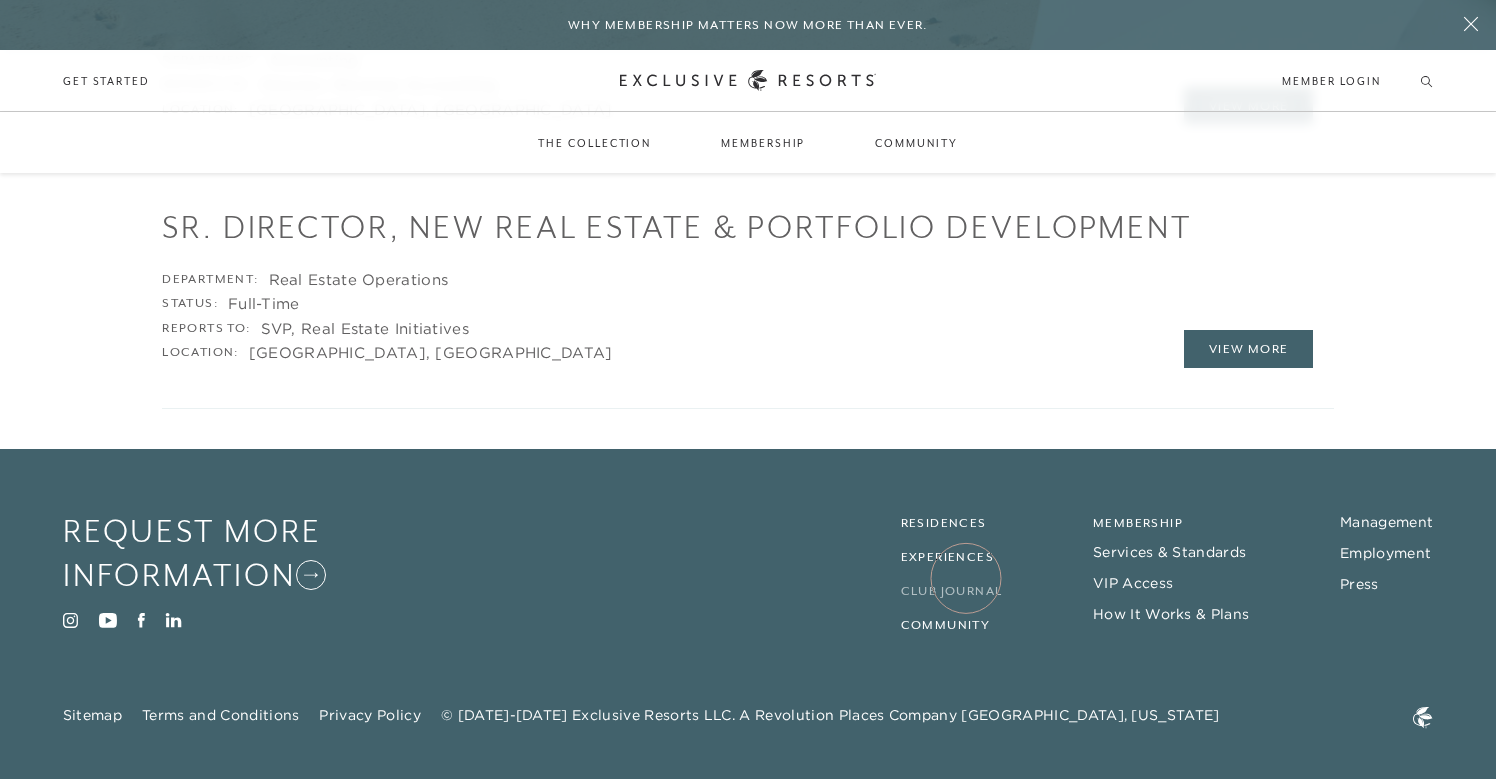 click on "Club Journal" at bounding box center [952, 591] 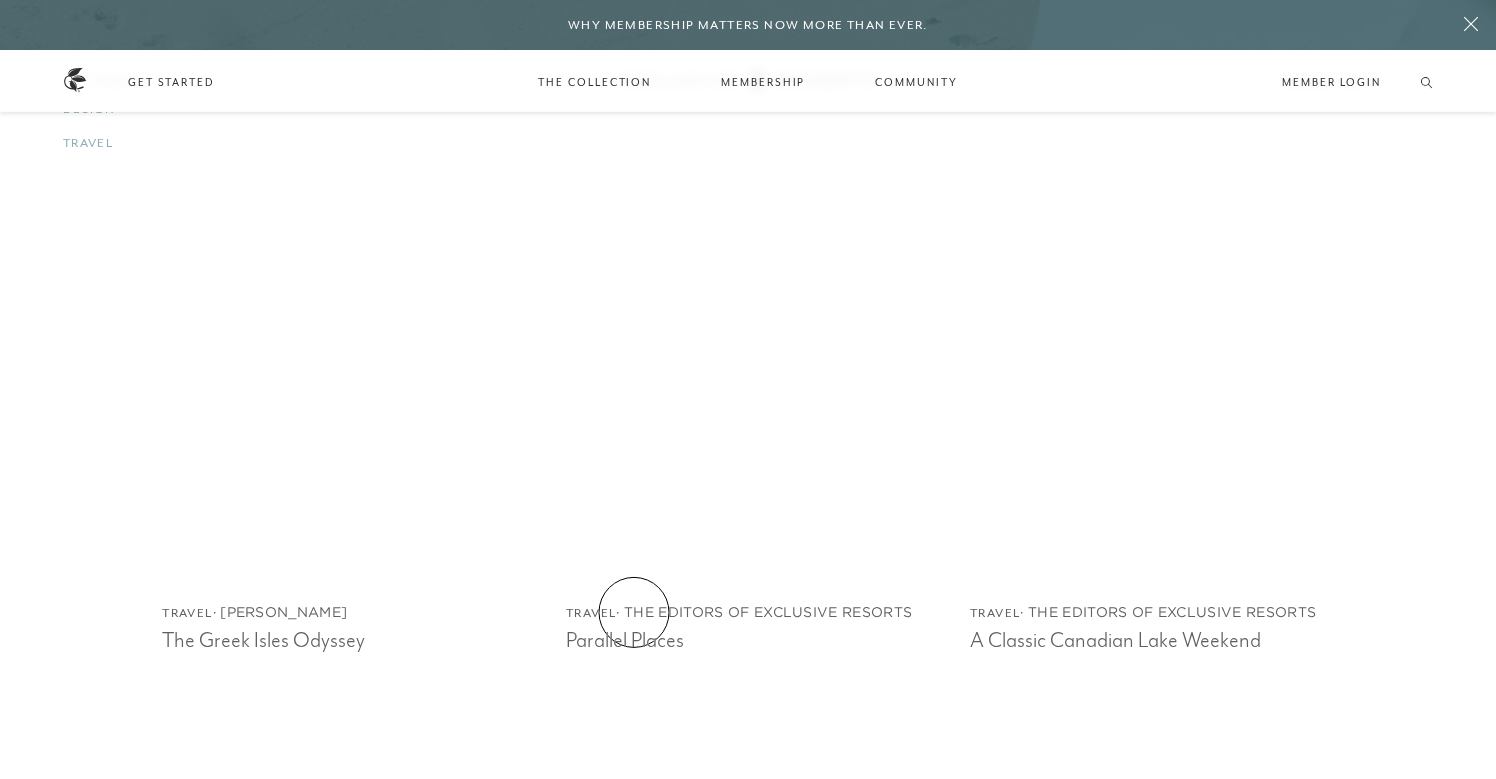 scroll, scrollTop: 2662, scrollLeft: 0, axis: vertical 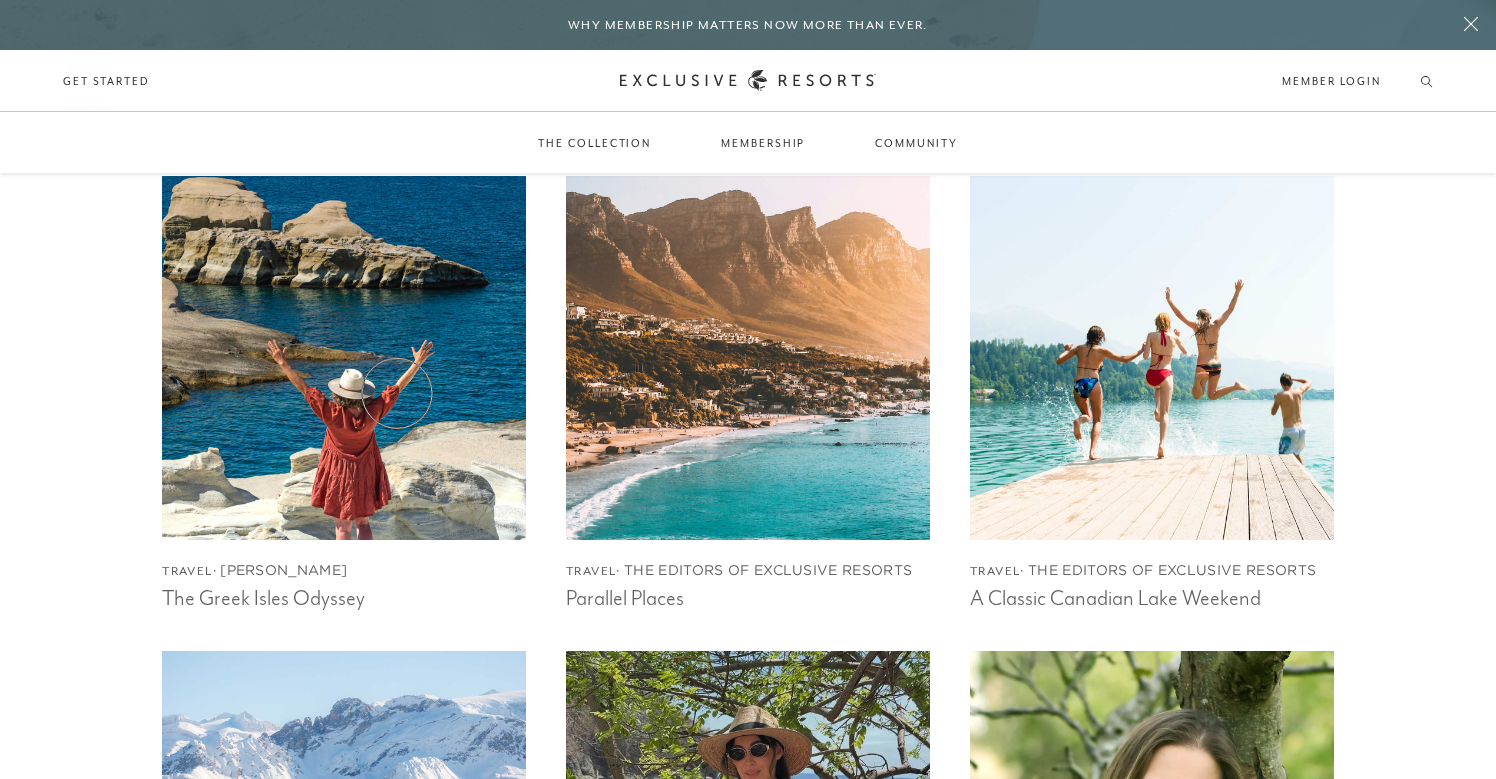 click at bounding box center (344, 357) 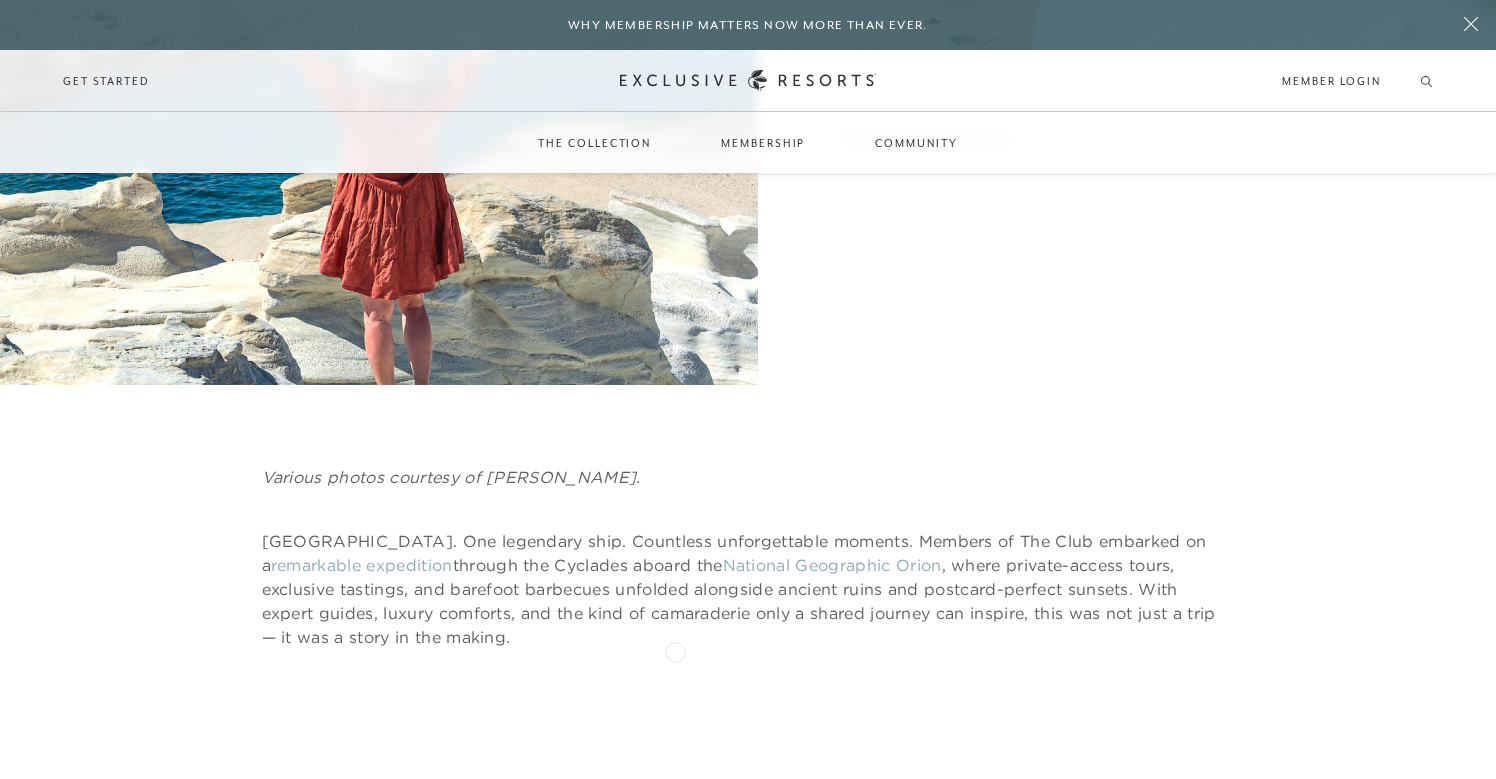 scroll, scrollTop: 409, scrollLeft: 0, axis: vertical 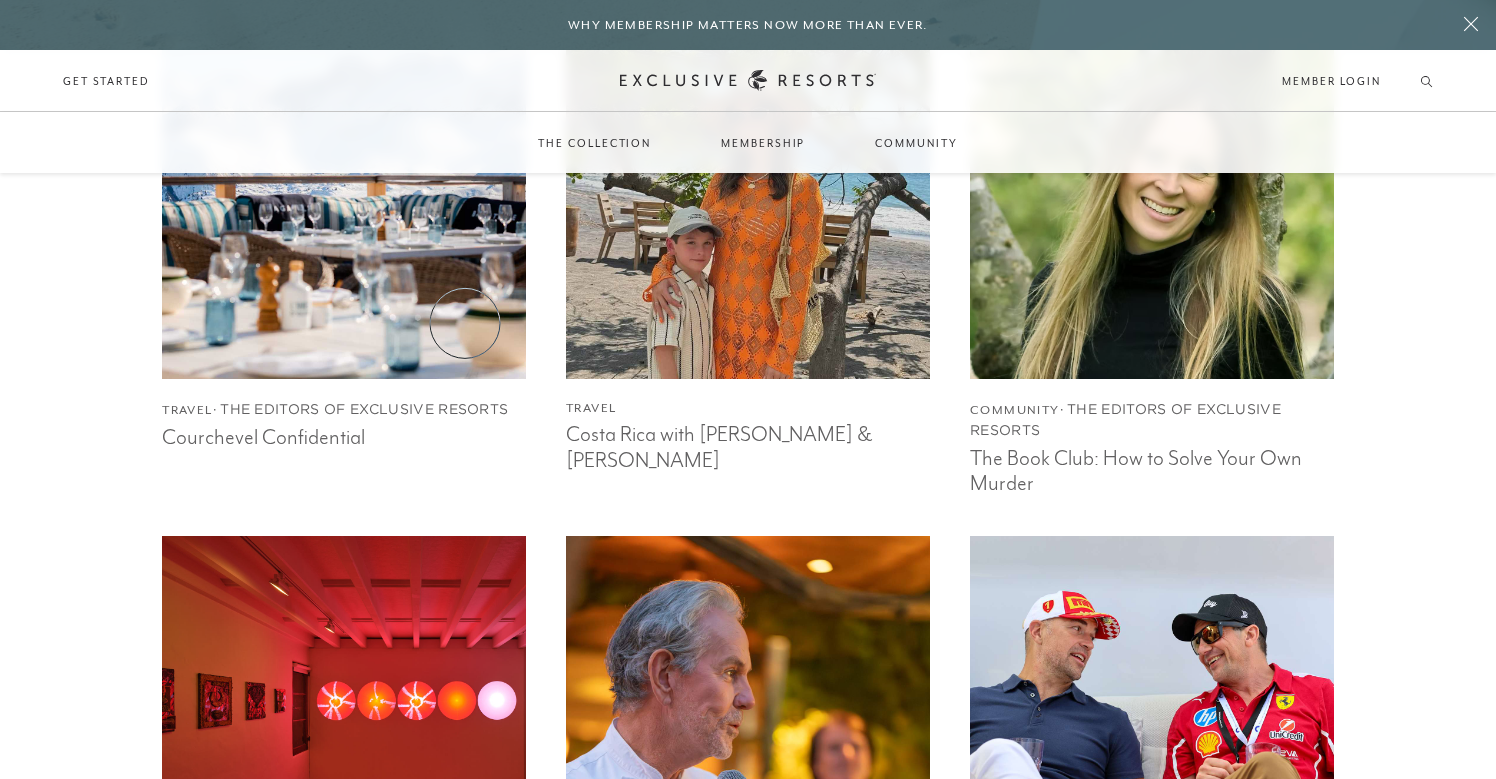 click at bounding box center (344, 197) 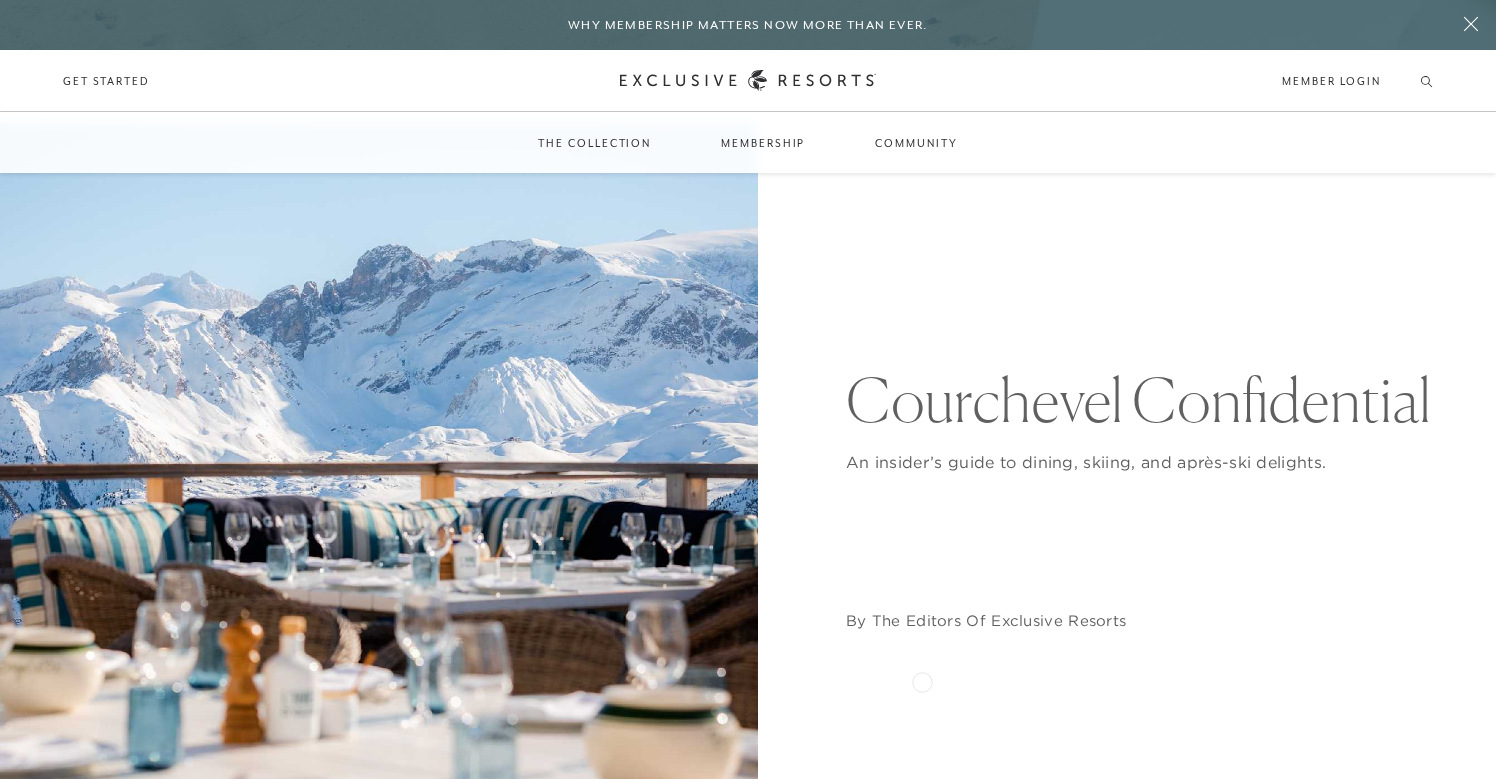 scroll, scrollTop: 0, scrollLeft: 0, axis: both 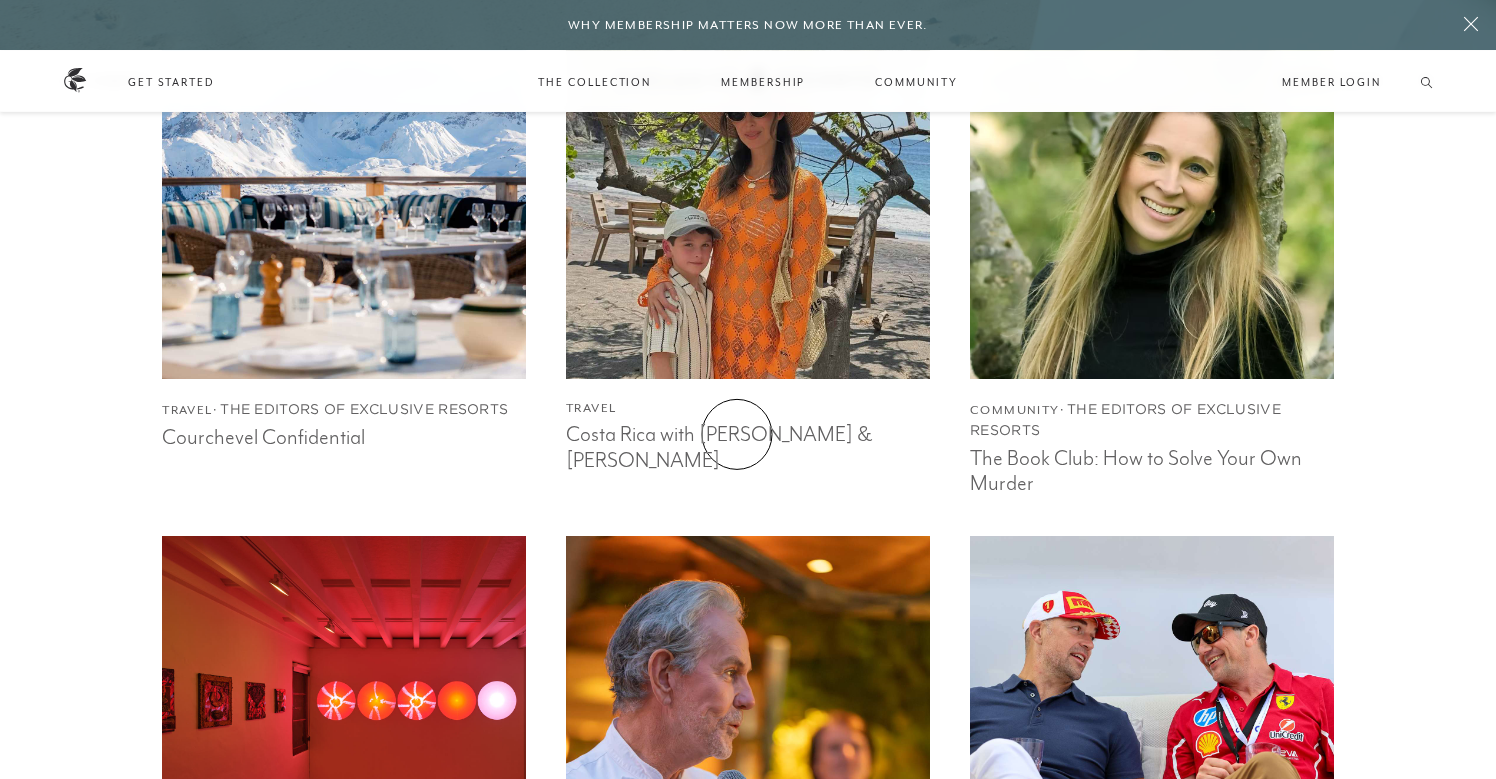 click on "Costa Rica with Nick & Maria Bateman" at bounding box center [748, 444] 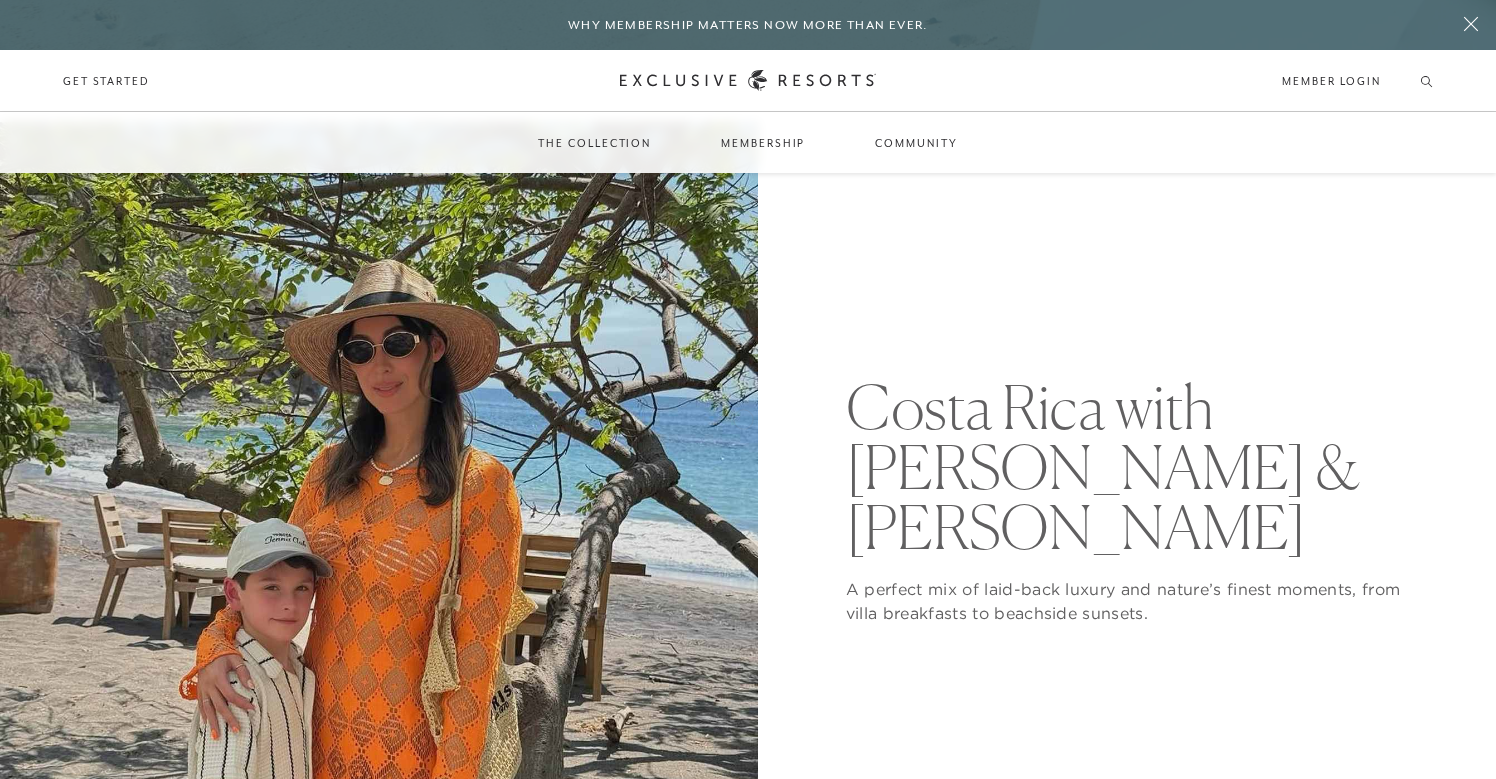 scroll, scrollTop: 0, scrollLeft: 0, axis: both 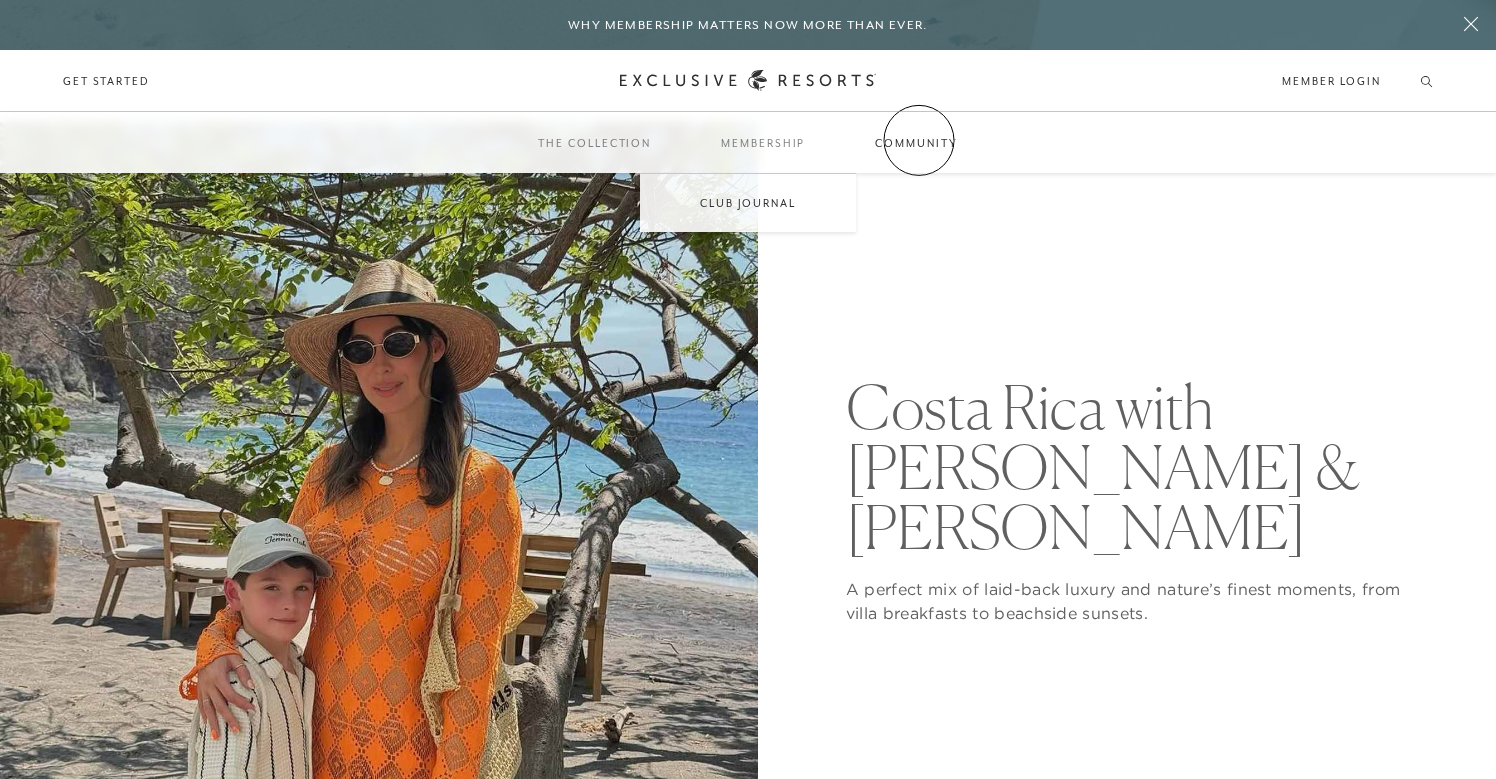 click on "Community" at bounding box center (916, 143) 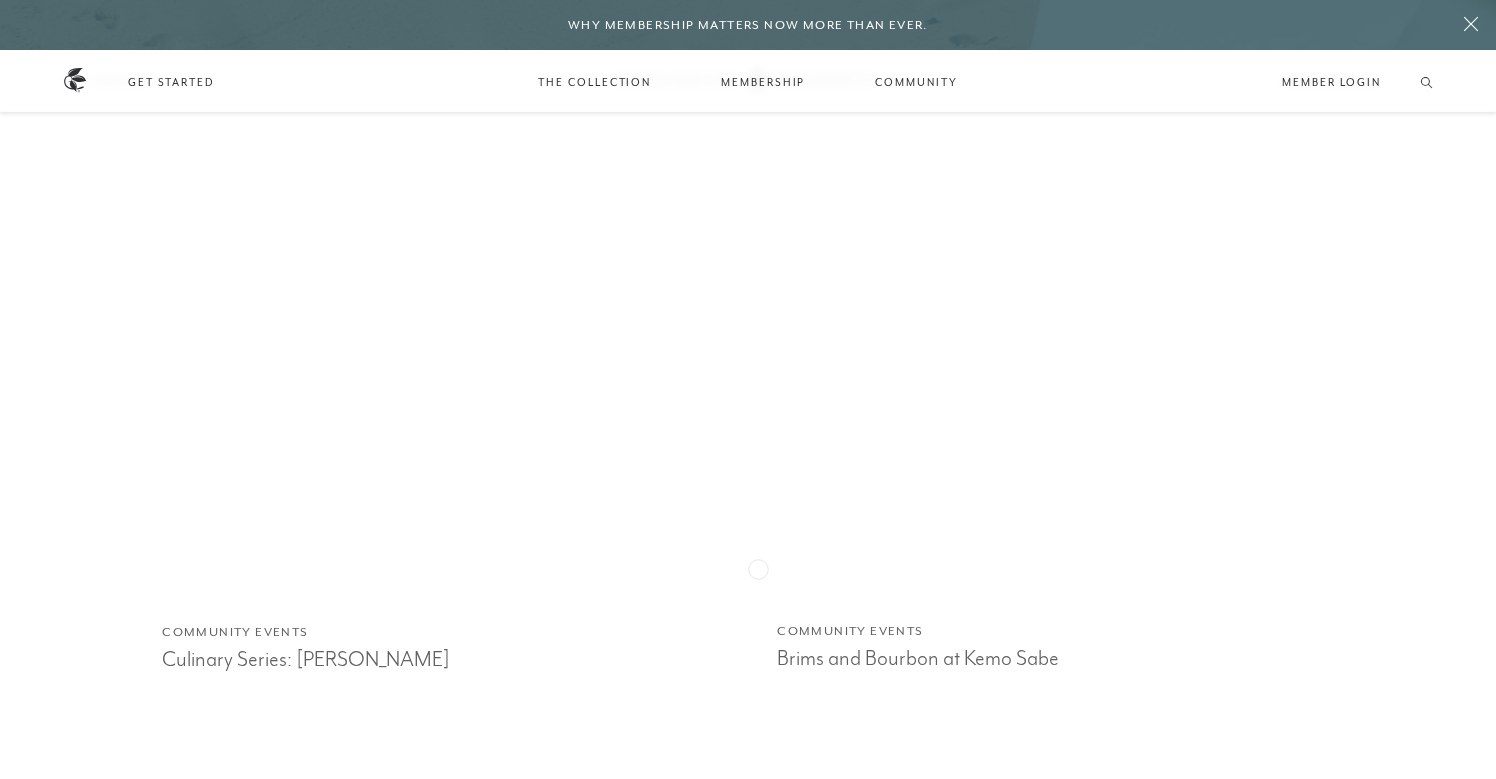 scroll, scrollTop: 2391, scrollLeft: 0, axis: vertical 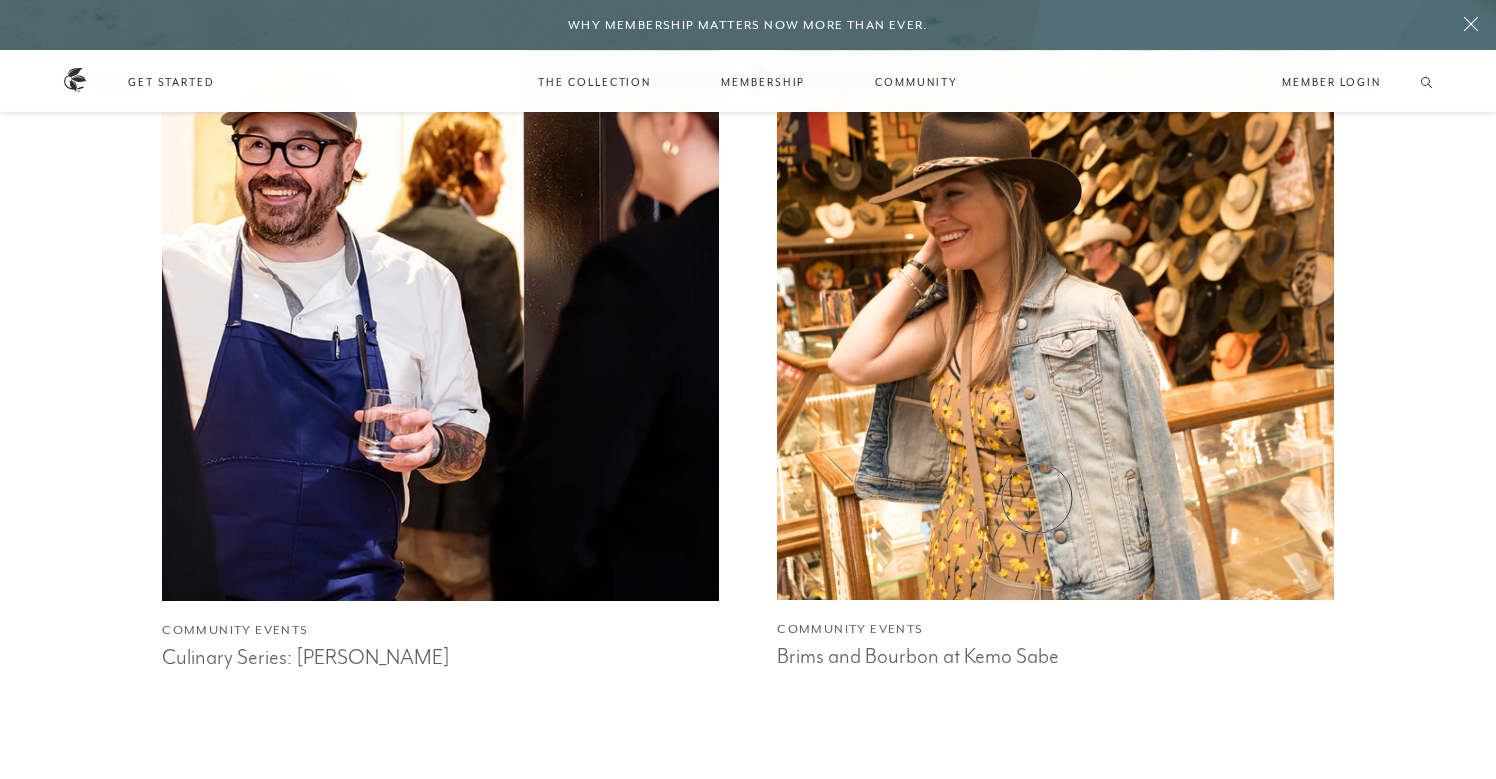 click at bounding box center [1056, 322] 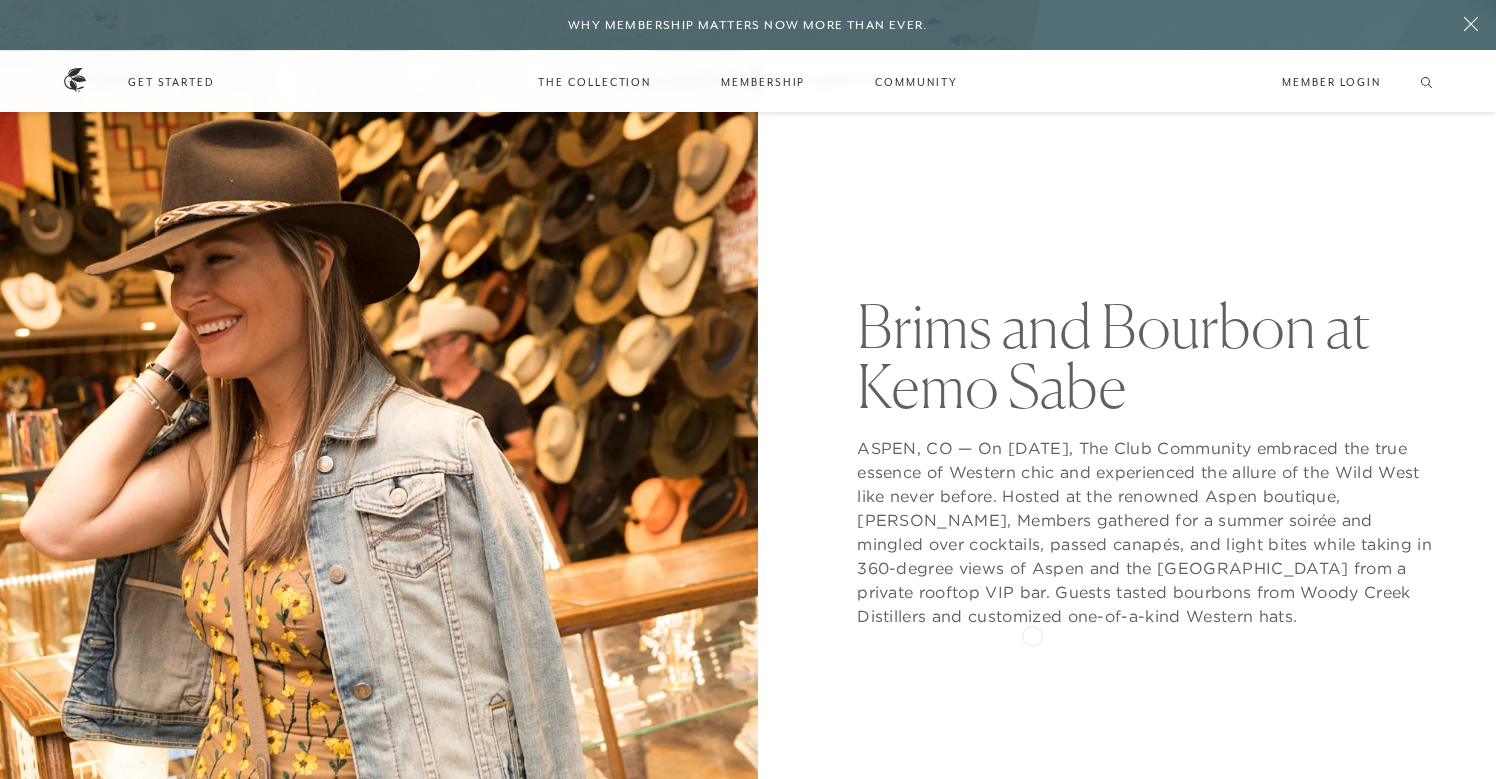 scroll, scrollTop: 169, scrollLeft: 0, axis: vertical 